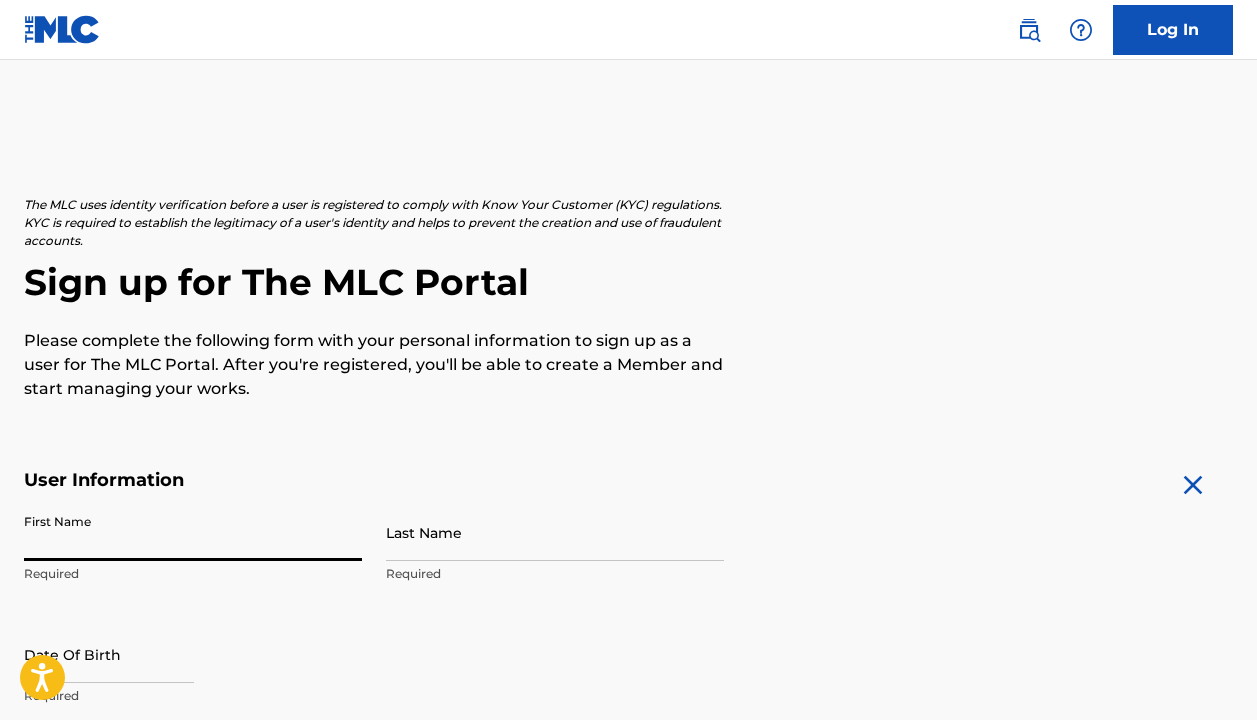 scroll, scrollTop: 0, scrollLeft: 0, axis: both 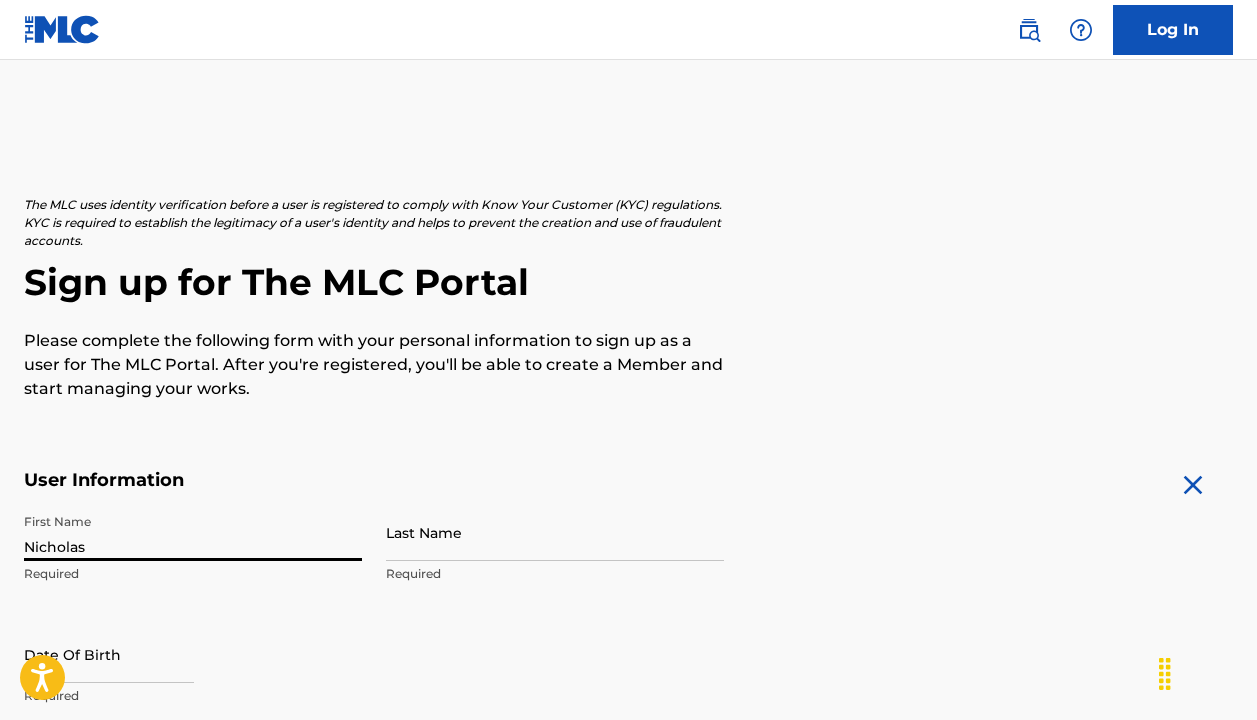 type on "Nicholas" 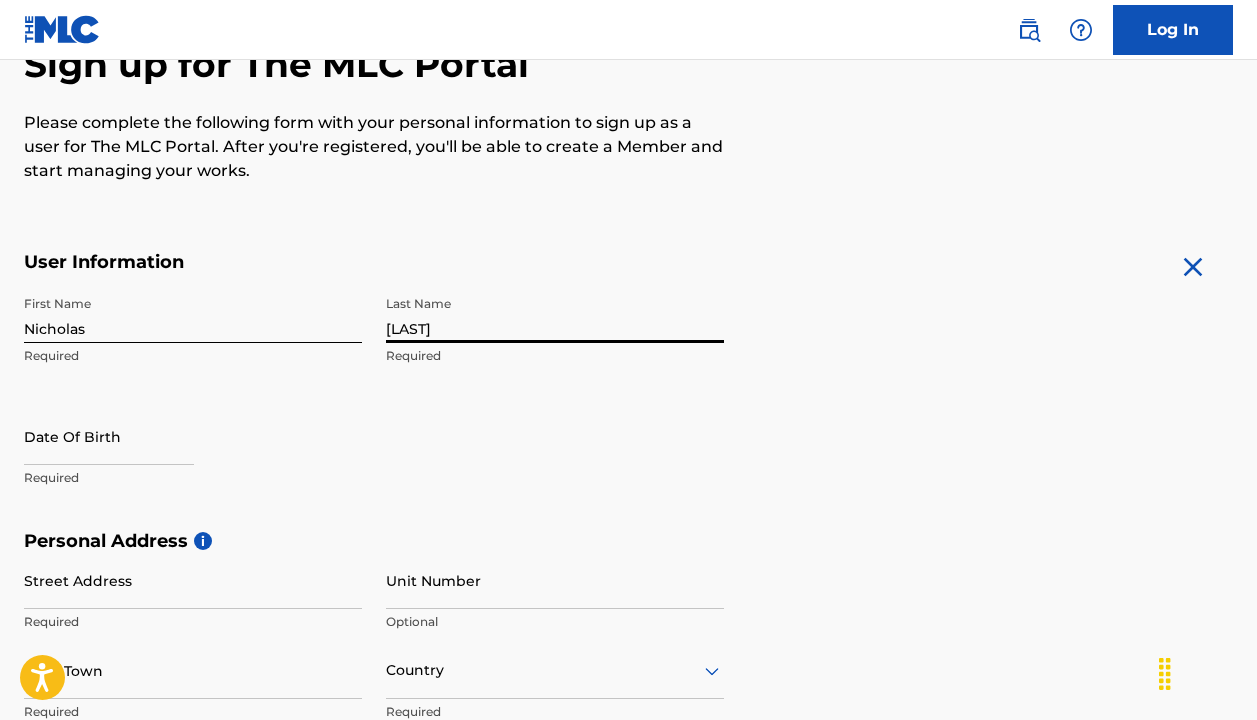 scroll, scrollTop: 233, scrollLeft: 0, axis: vertical 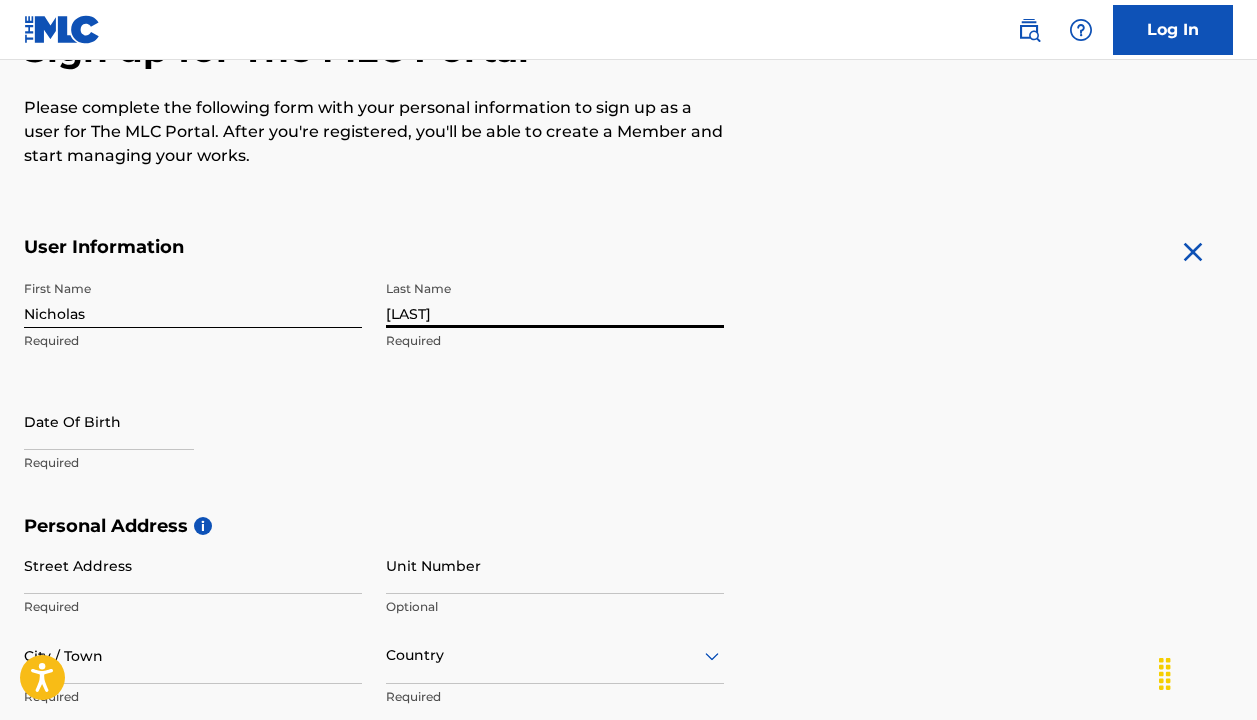 type on "[LAST]" 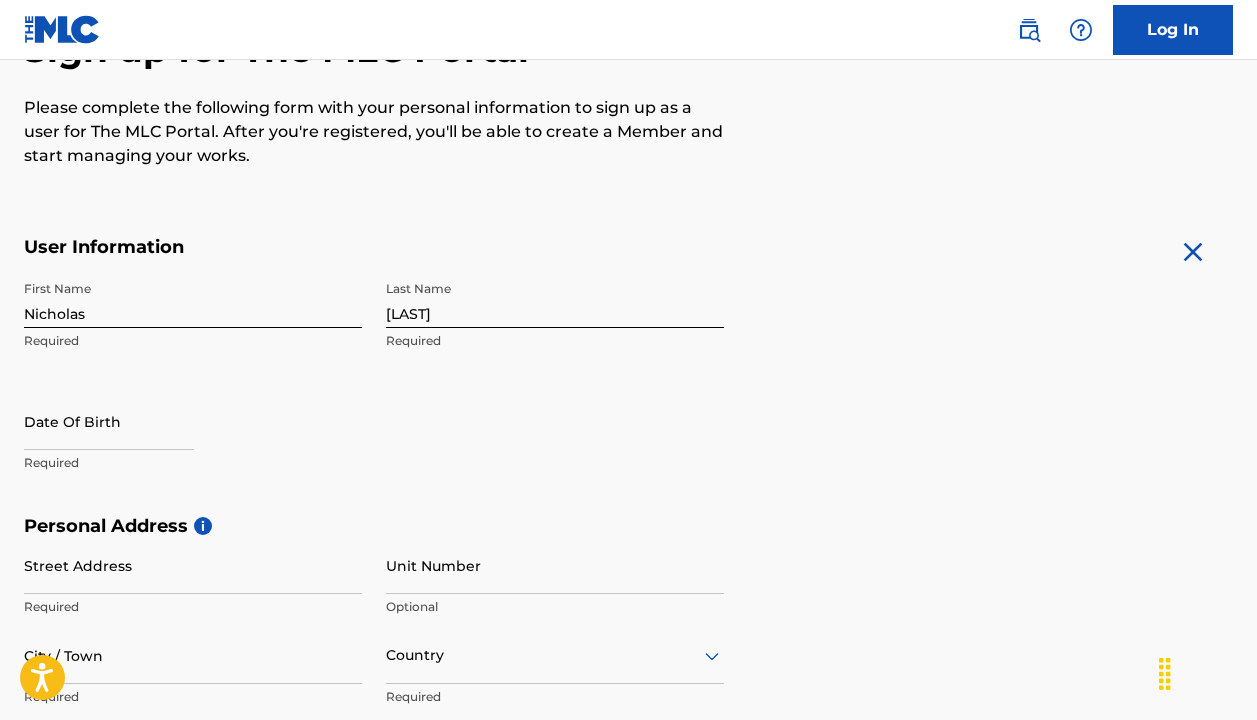 select on "7" 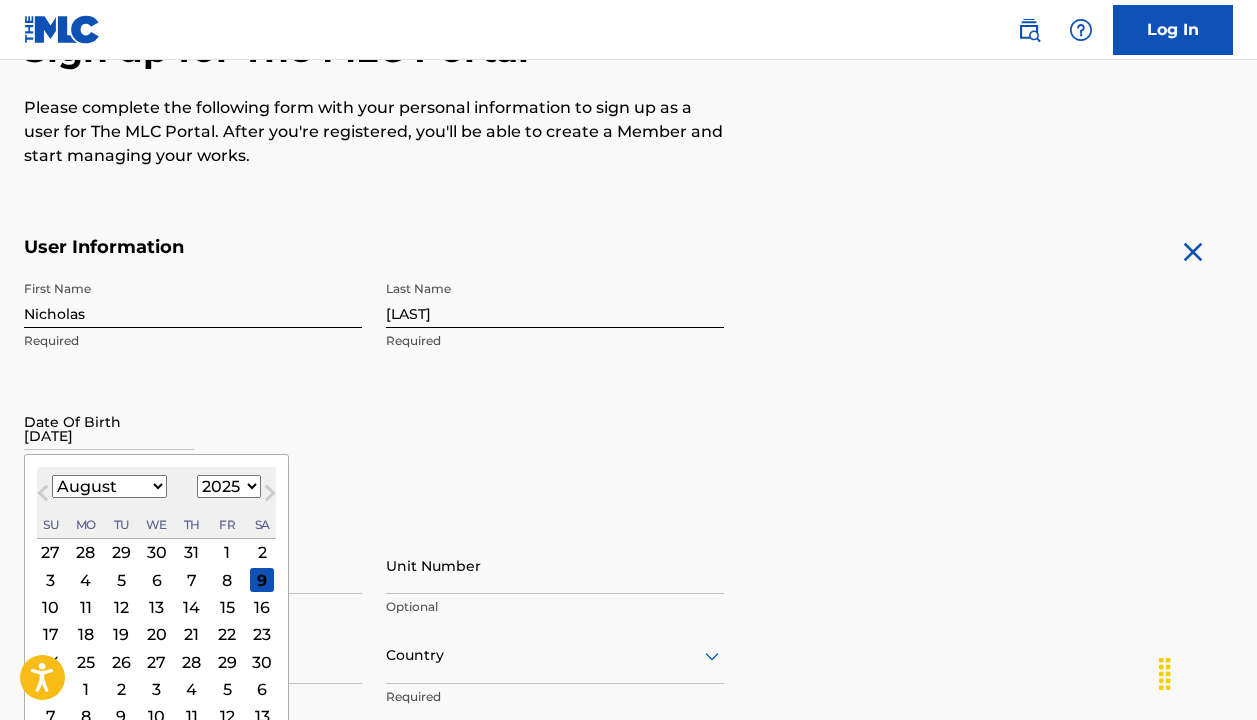 type on "[DATE]" 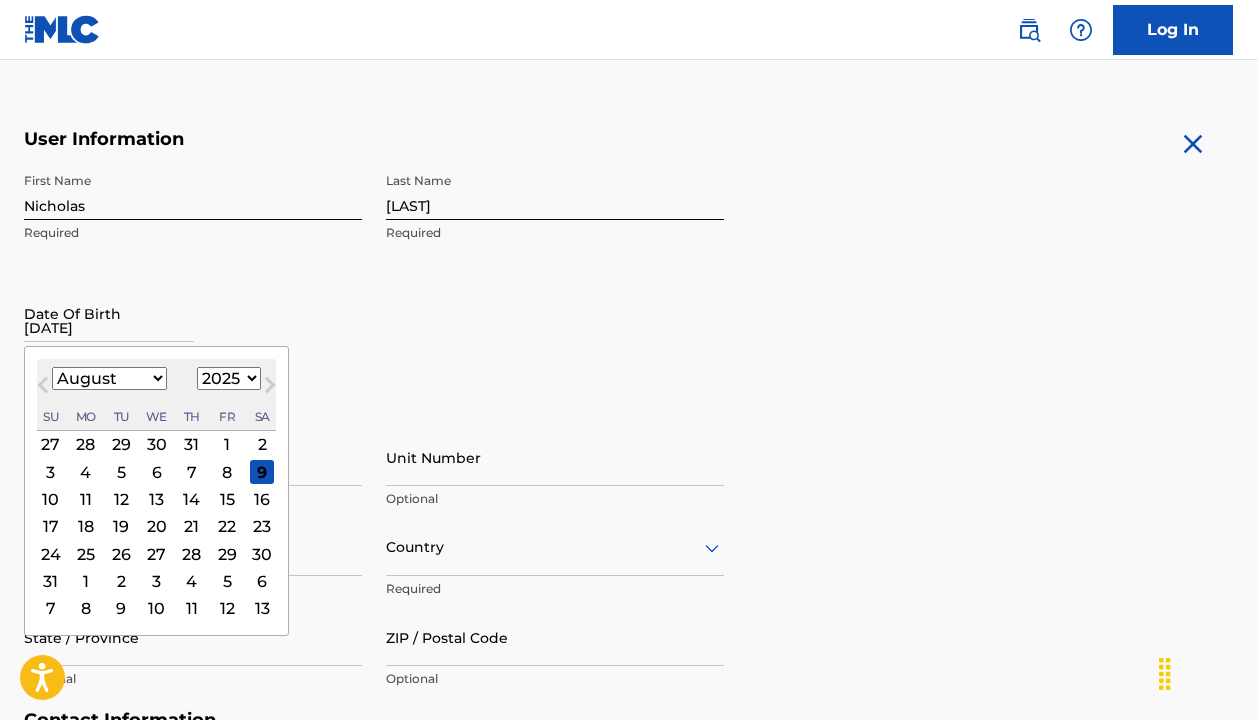 scroll, scrollTop: 361, scrollLeft: 0, axis: vertical 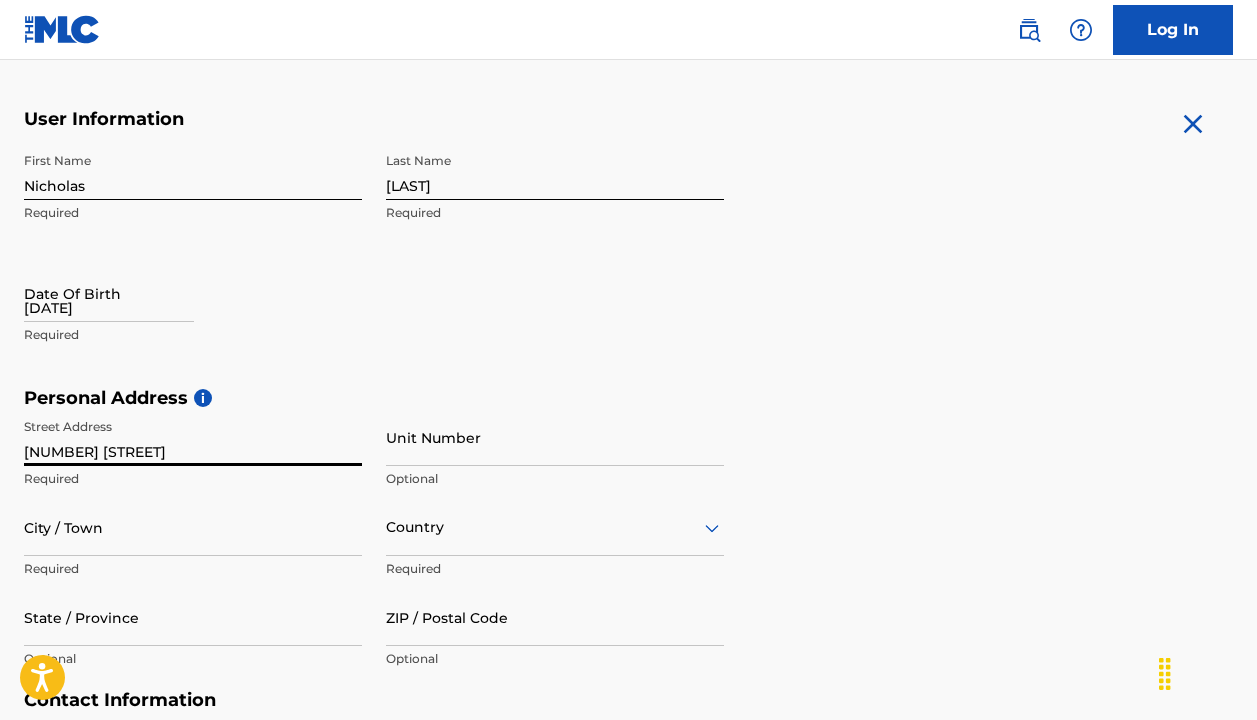 type on "[NUMBER] [STREET]" 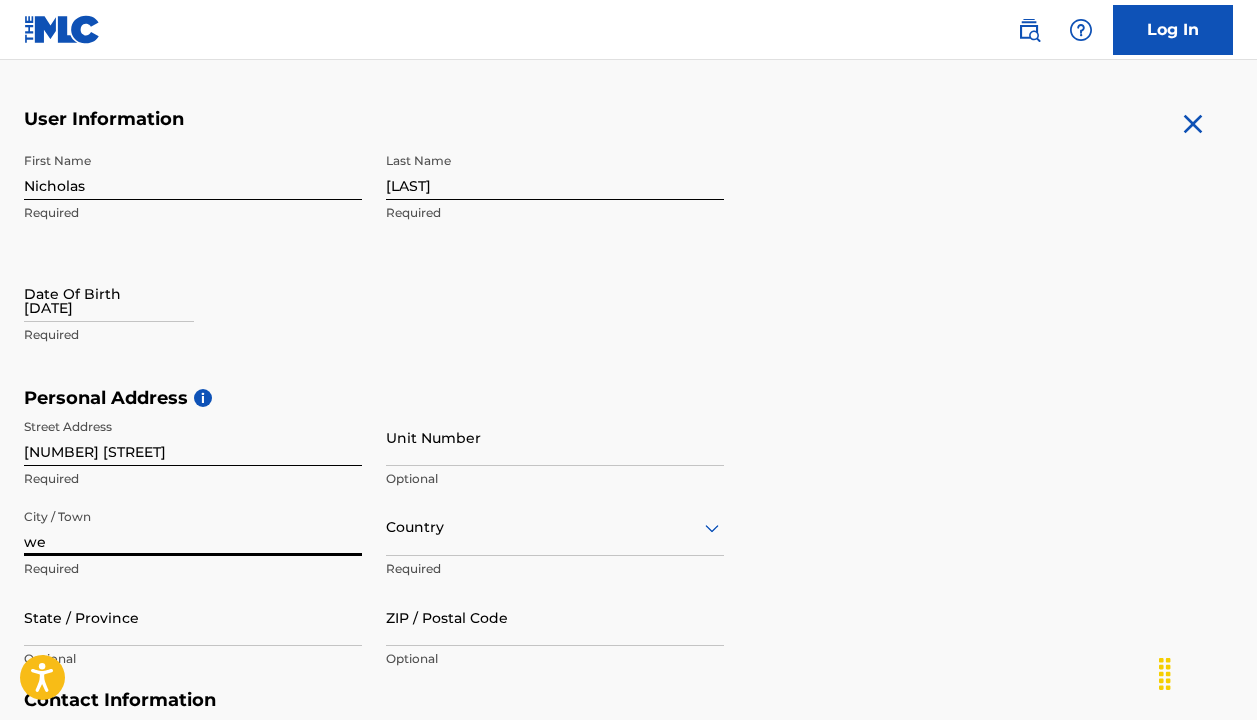 type on "w" 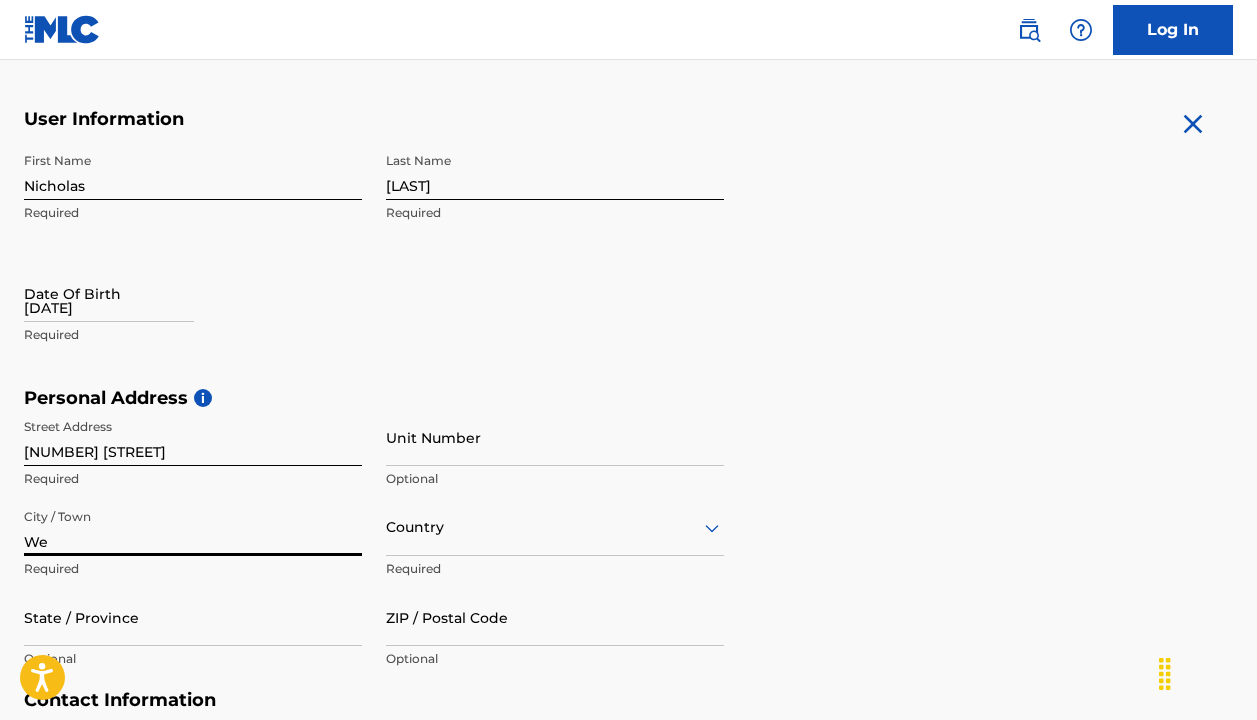 type on "Wes" 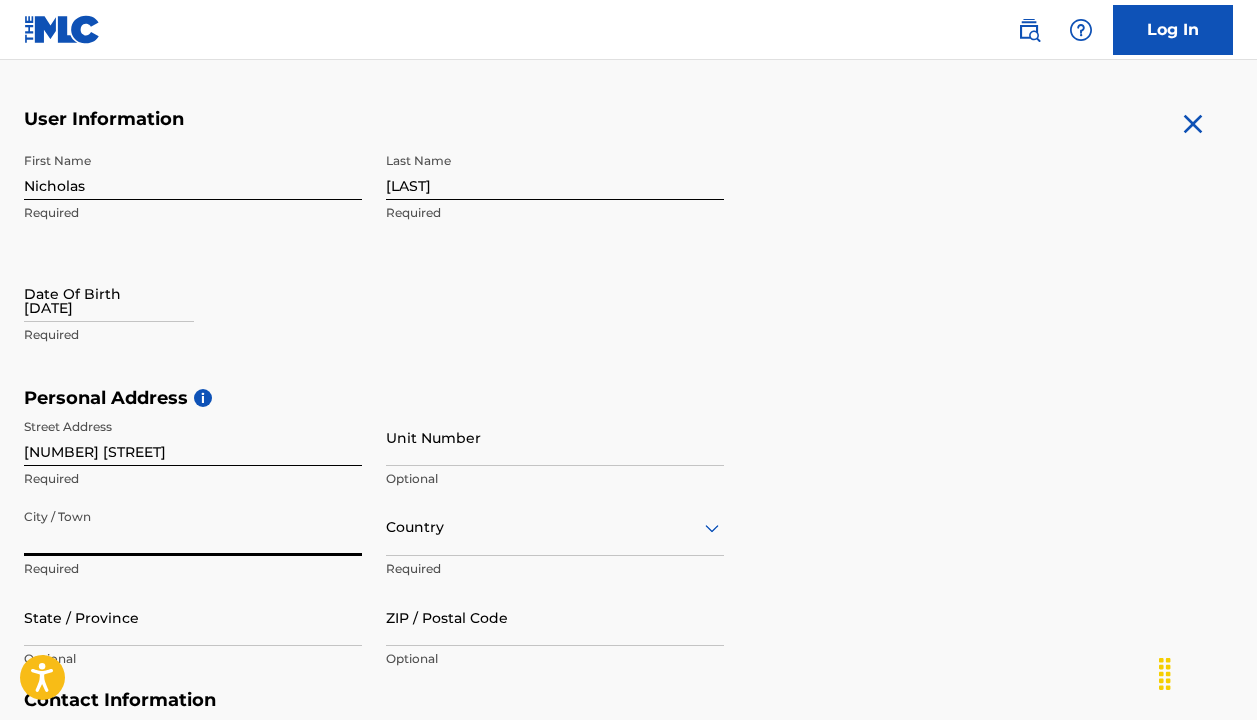 type on "[CITY]" 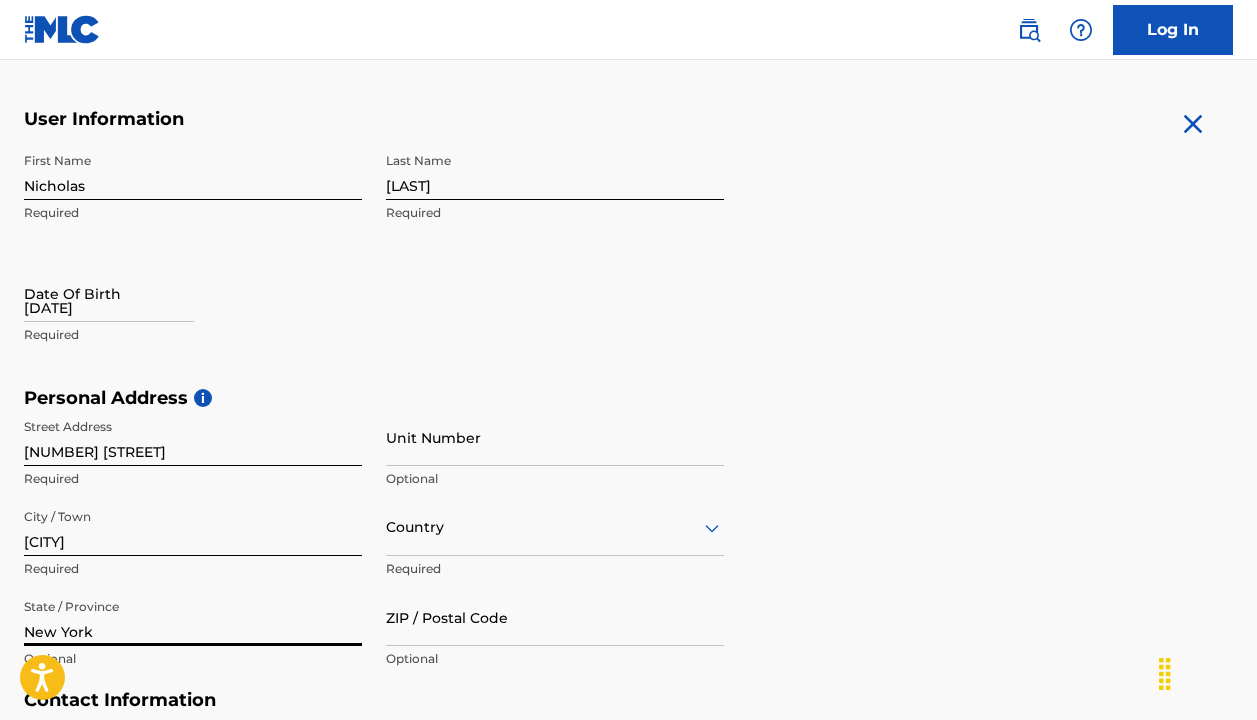 type on "New York" 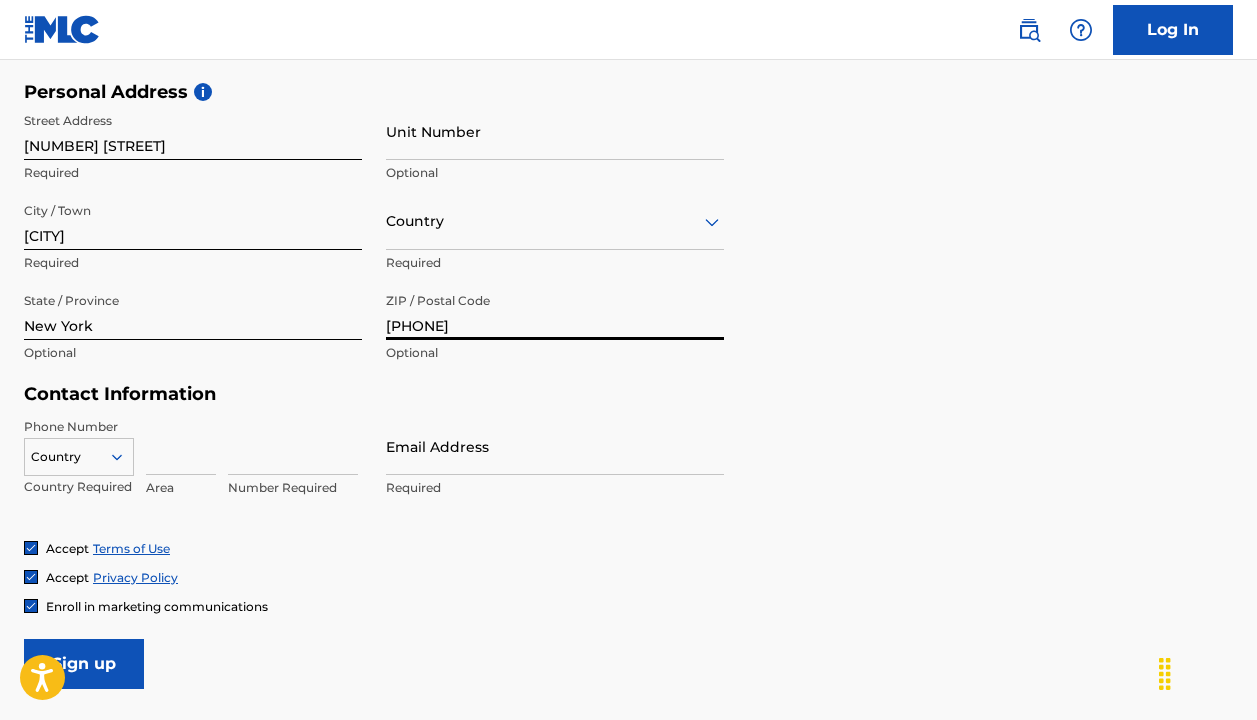 scroll, scrollTop: 677, scrollLeft: 0, axis: vertical 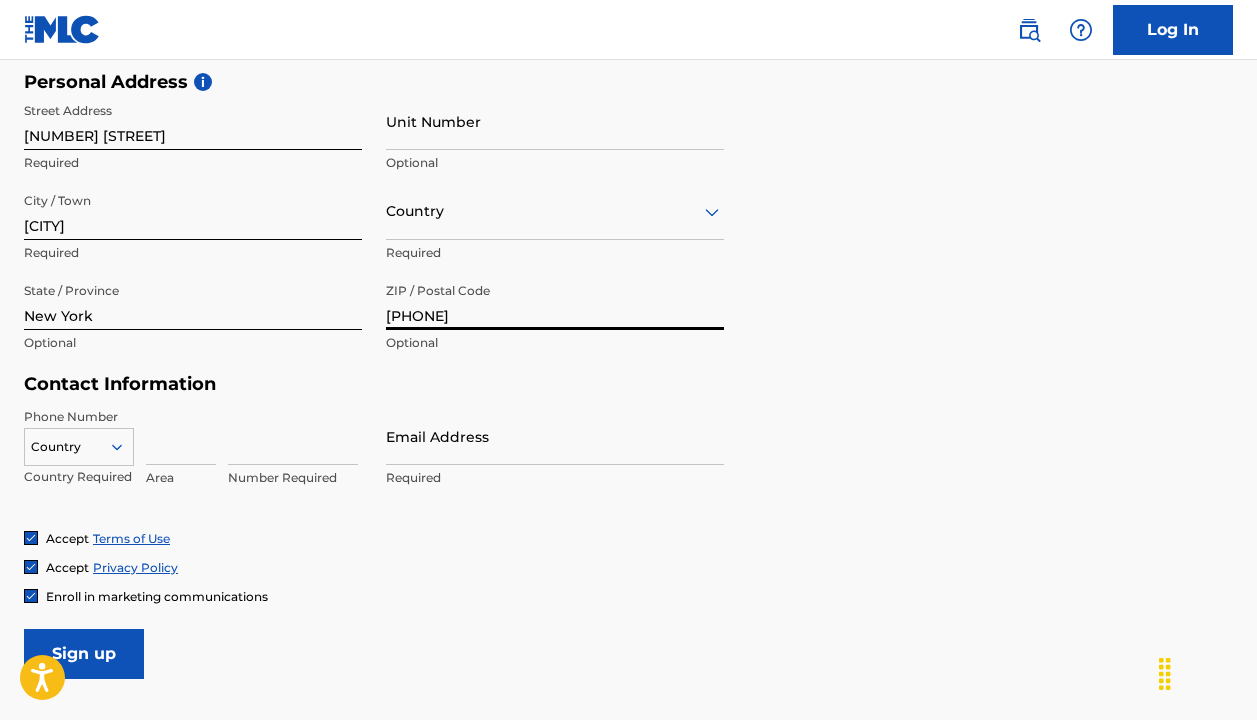 type on "[PHONE]" 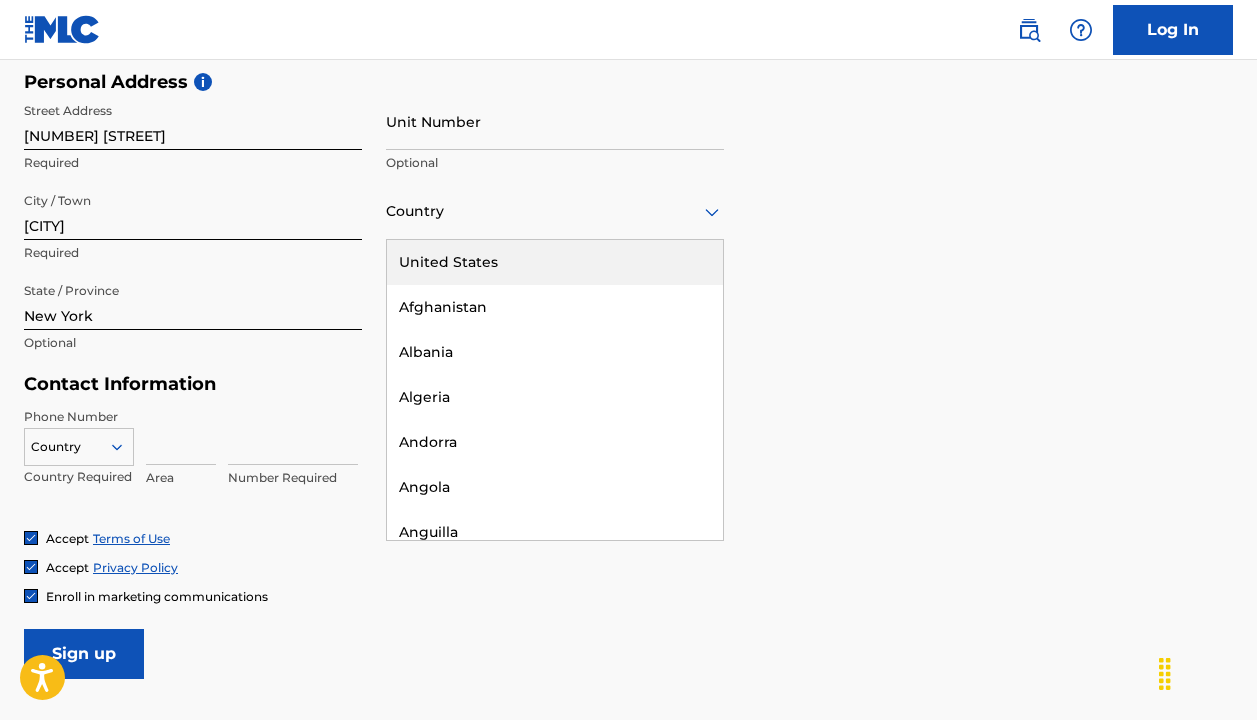 click on "United States" at bounding box center [555, 262] 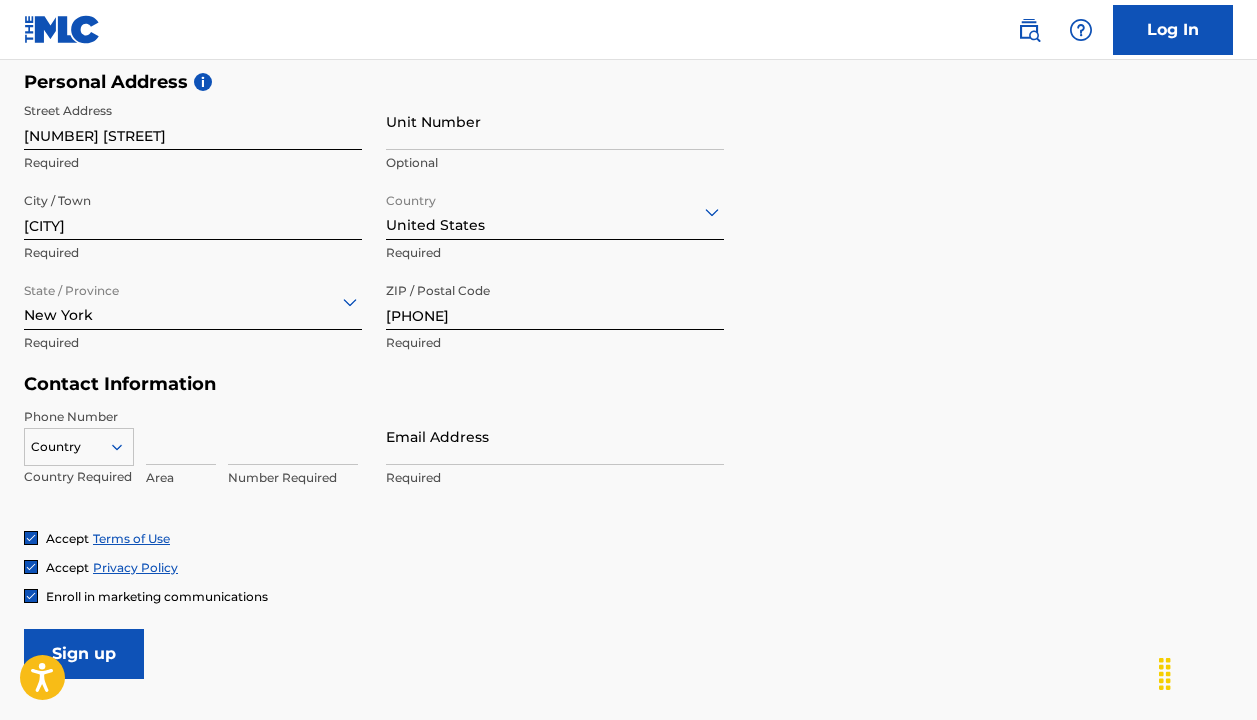 scroll, scrollTop: 820, scrollLeft: 0, axis: vertical 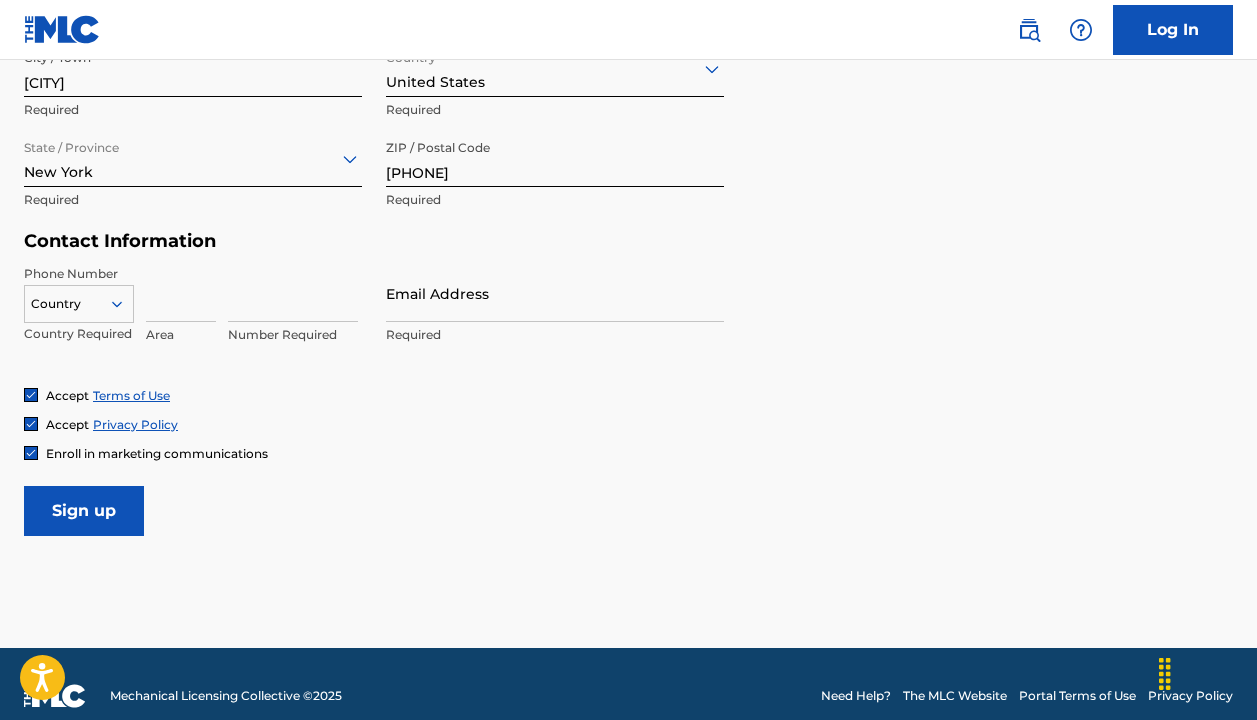 click at bounding box center [181, 293] 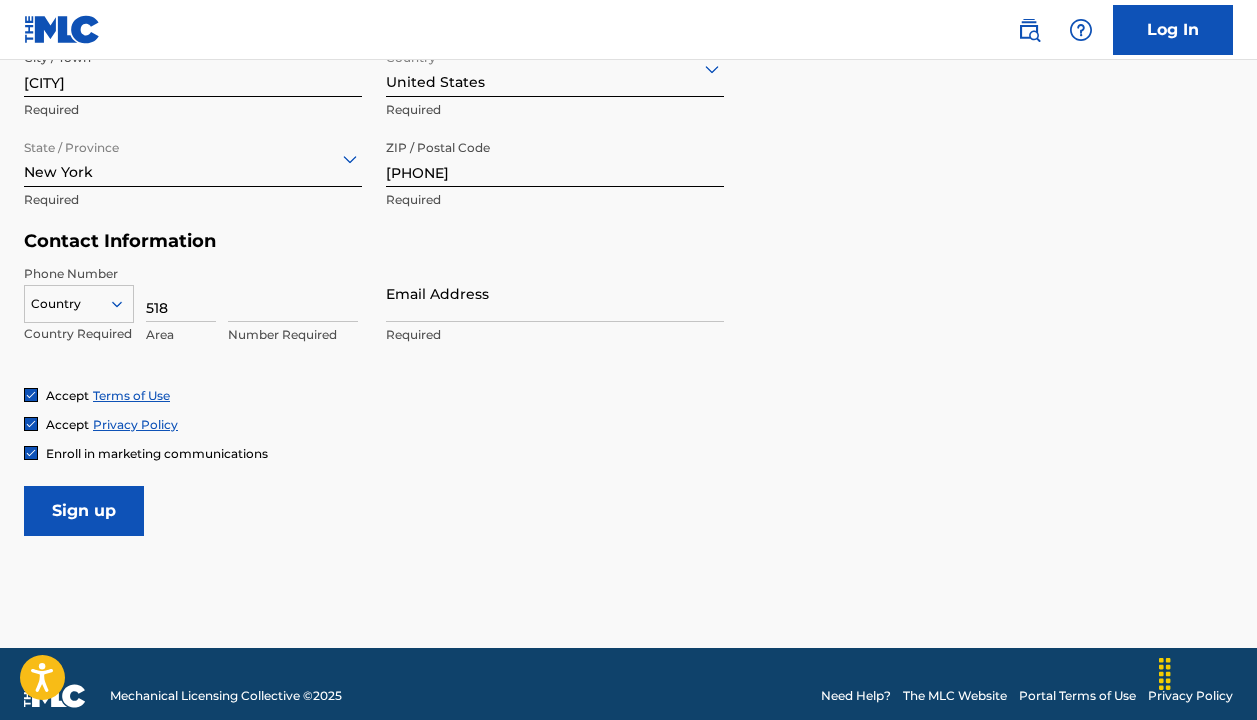 type on "518" 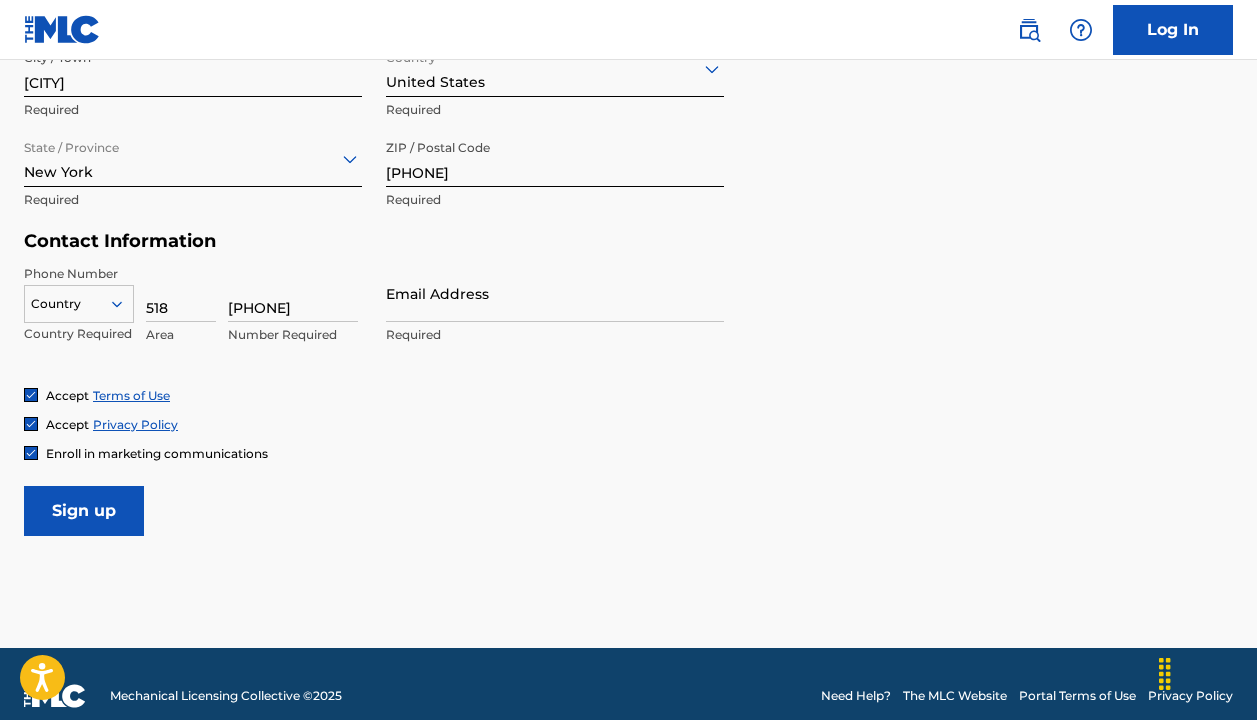type on "[PHONE]" 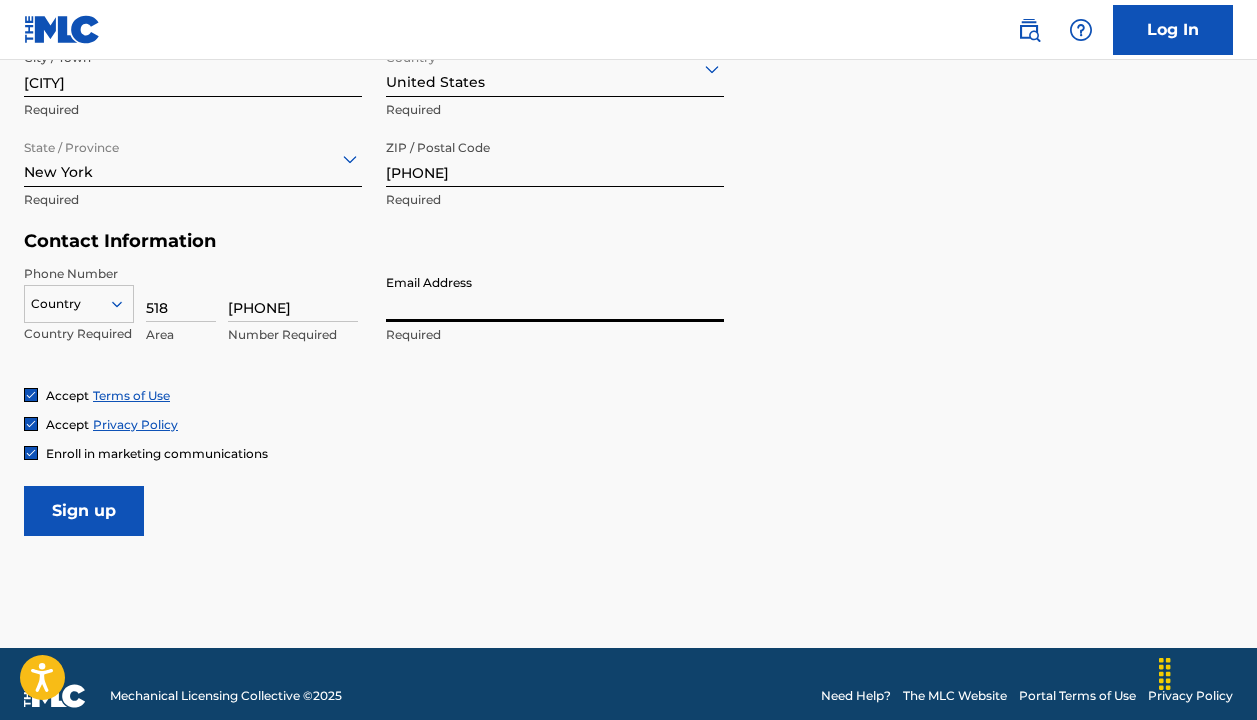 type on "[EMAIL]" 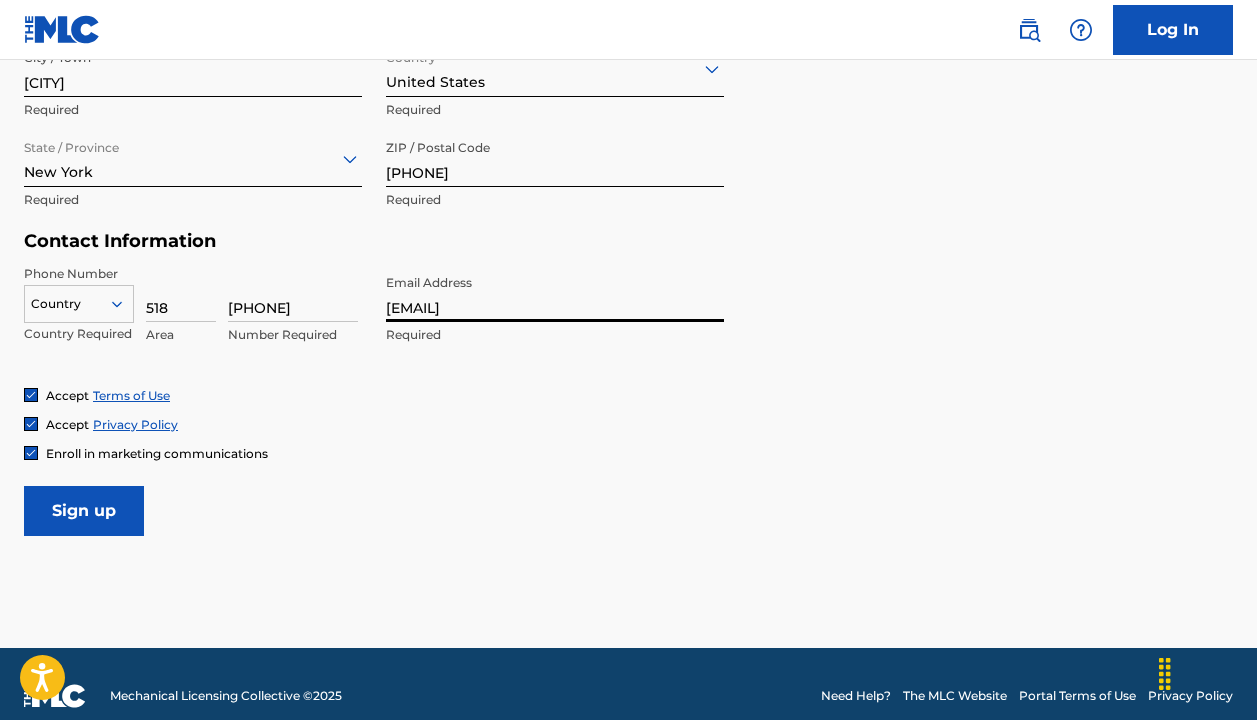 click on "Sign up" at bounding box center (84, 511) 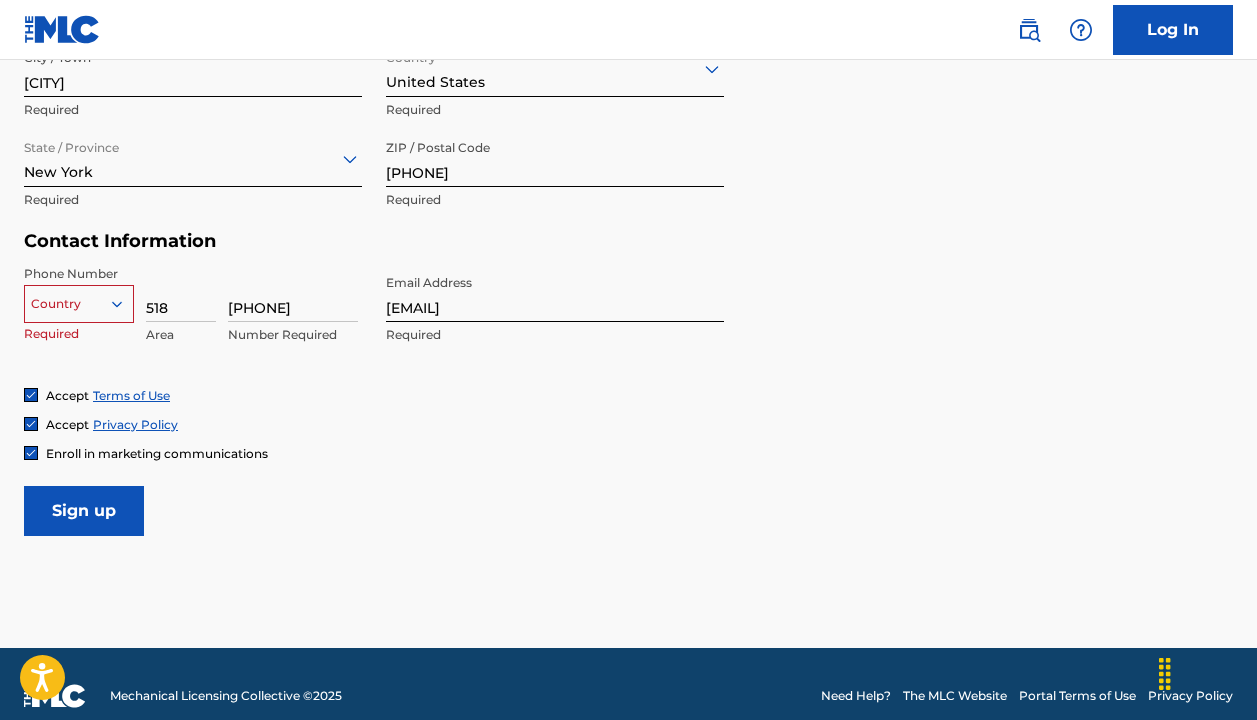 click at bounding box center [79, 304] 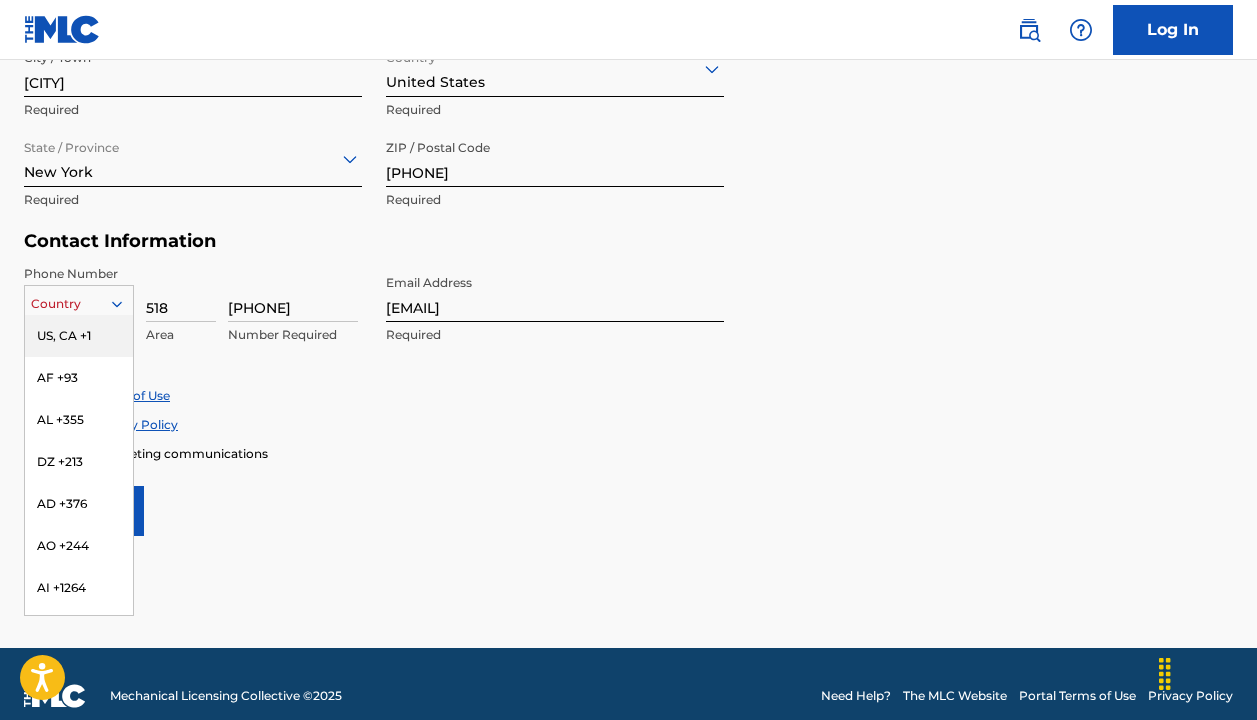 click on "US, CA +1" at bounding box center (79, 336) 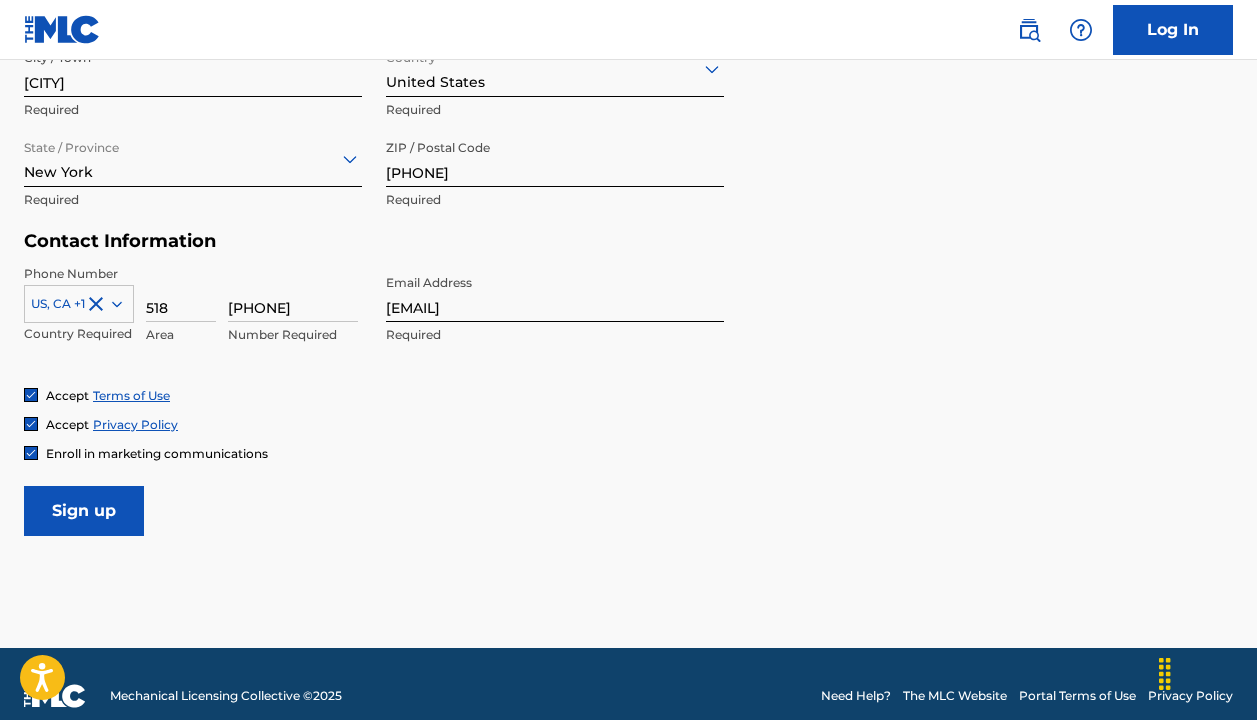 click on "Sign up" at bounding box center (84, 511) 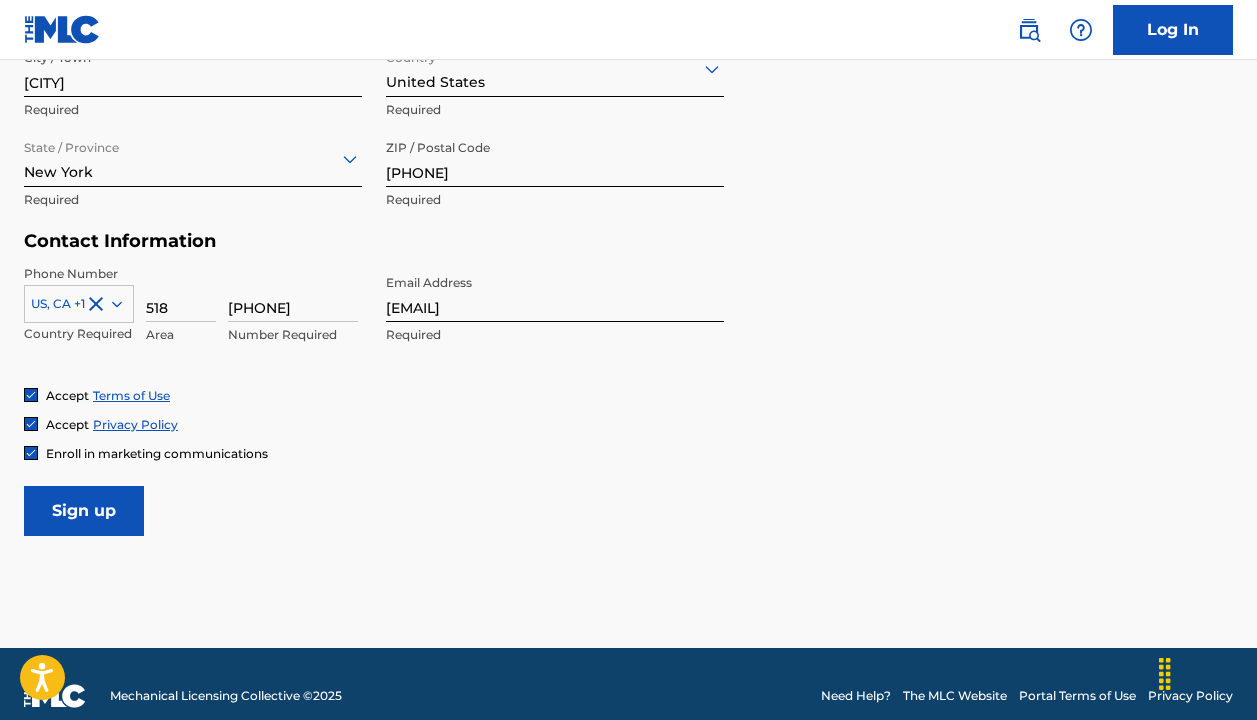 click on "Sign up" at bounding box center (84, 511) 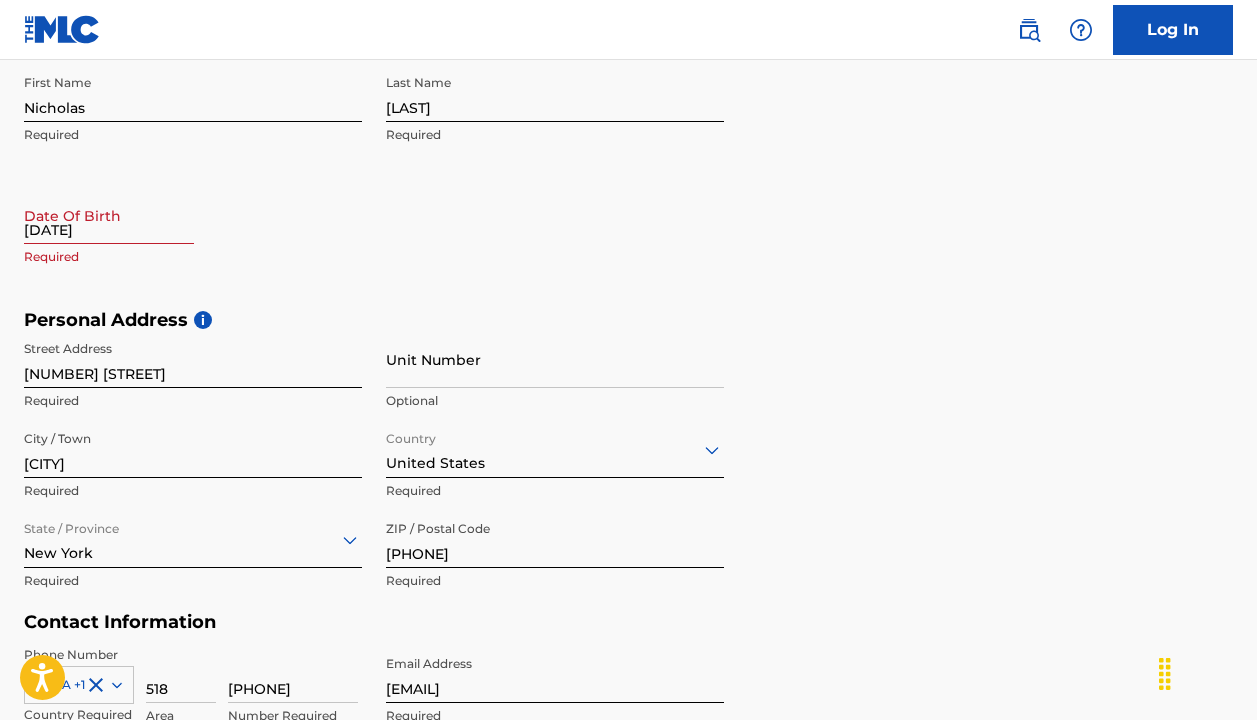 scroll, scrollTop: 435, scrollLeft: 0, axis: vertical 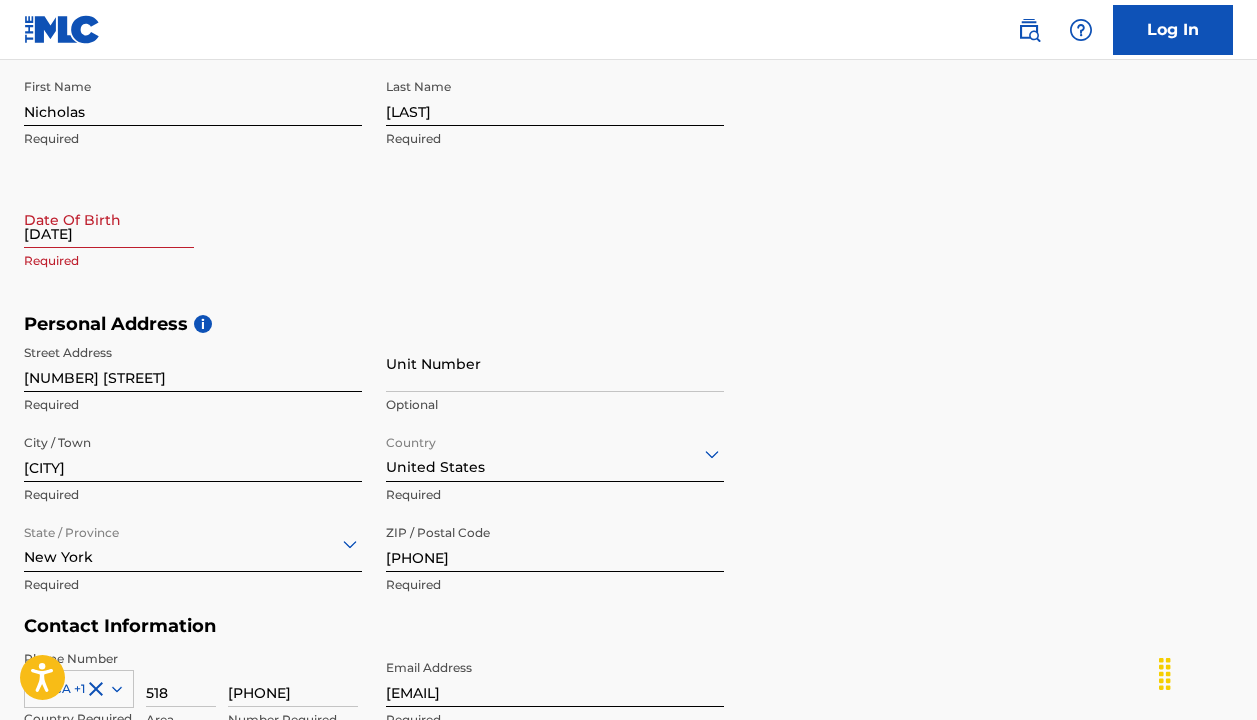 click on "[DATE]" at bounding box center [109, 219] 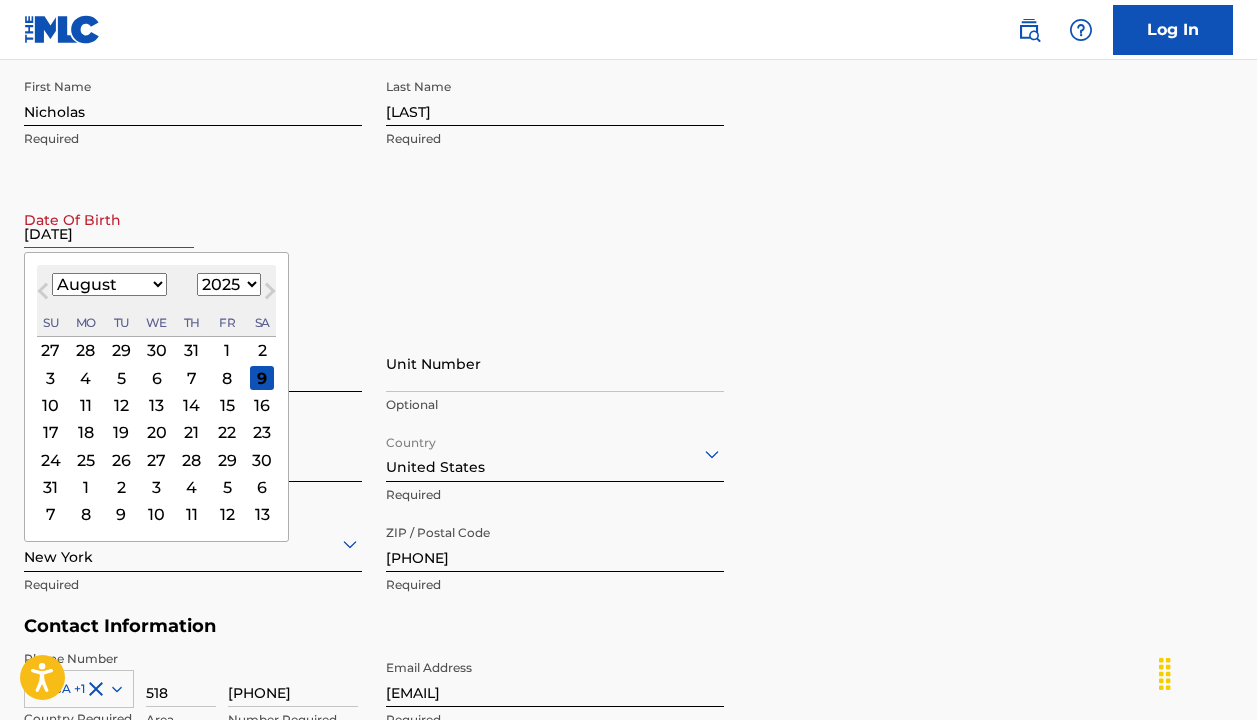 click on "January February March April May June July August September October November December" at bounding box center [109, 284] 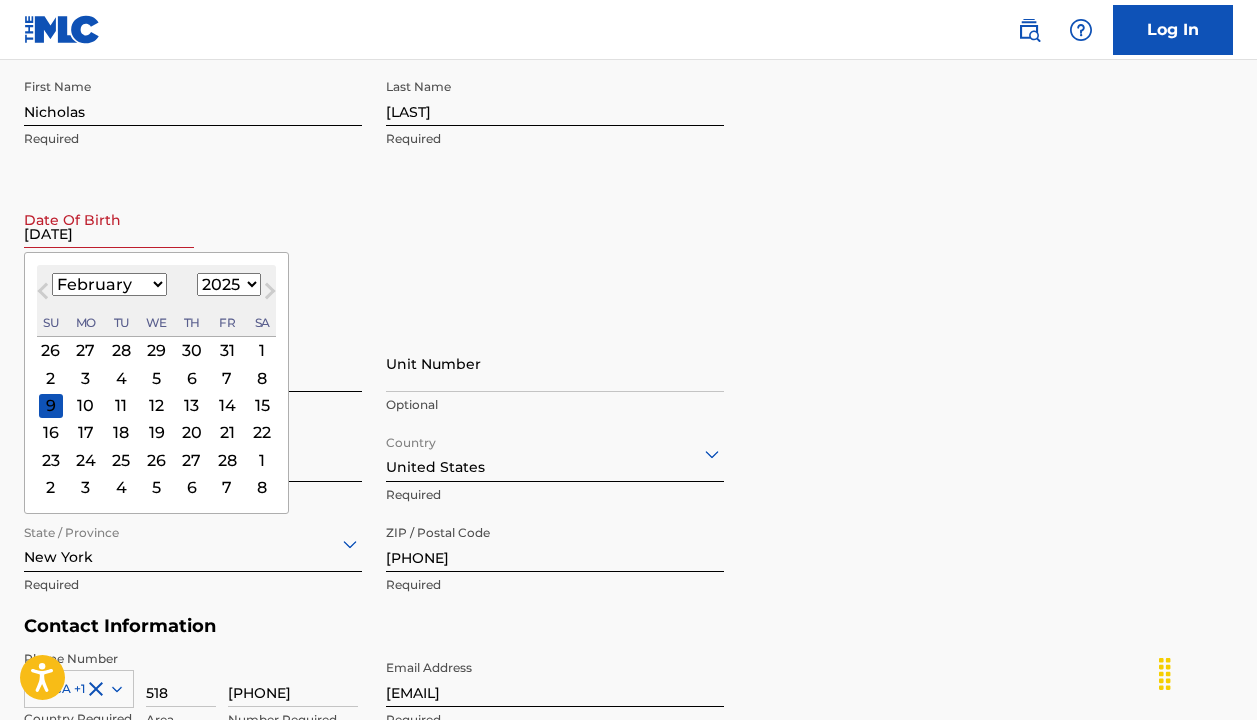 click on "11" at bounding box center [121, 405] 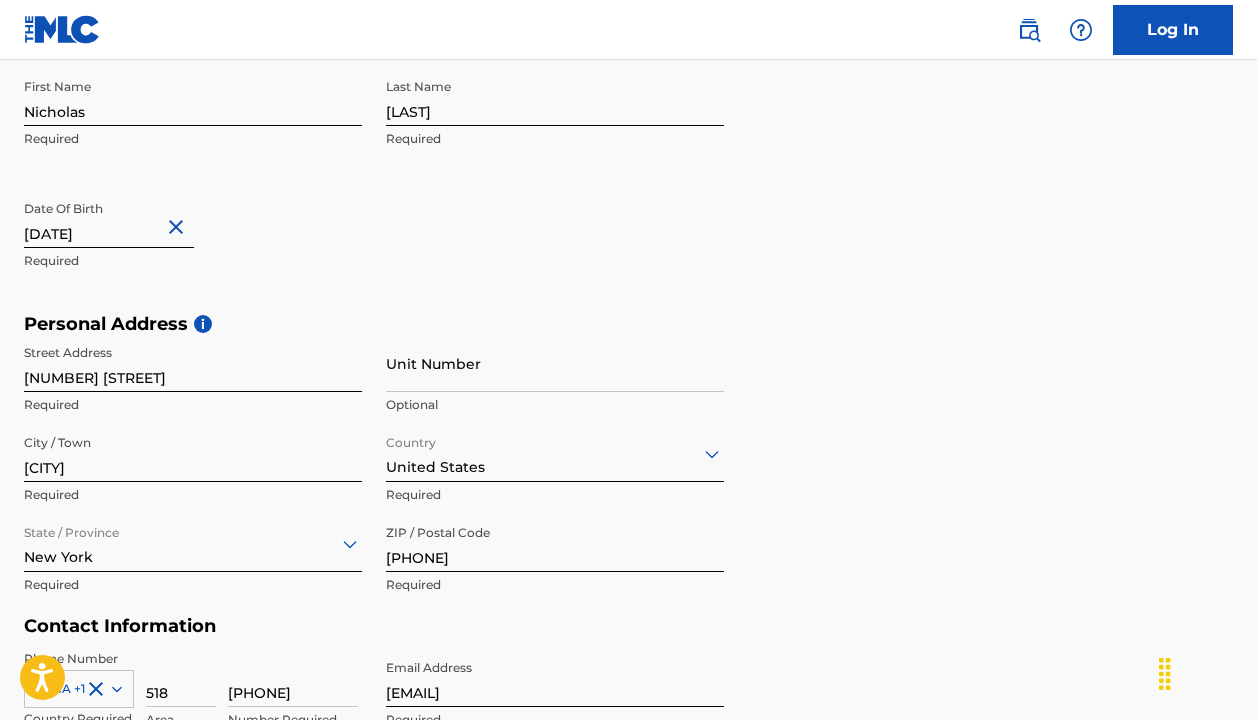 click on "[DATE]" at bounding box center [109, 219] 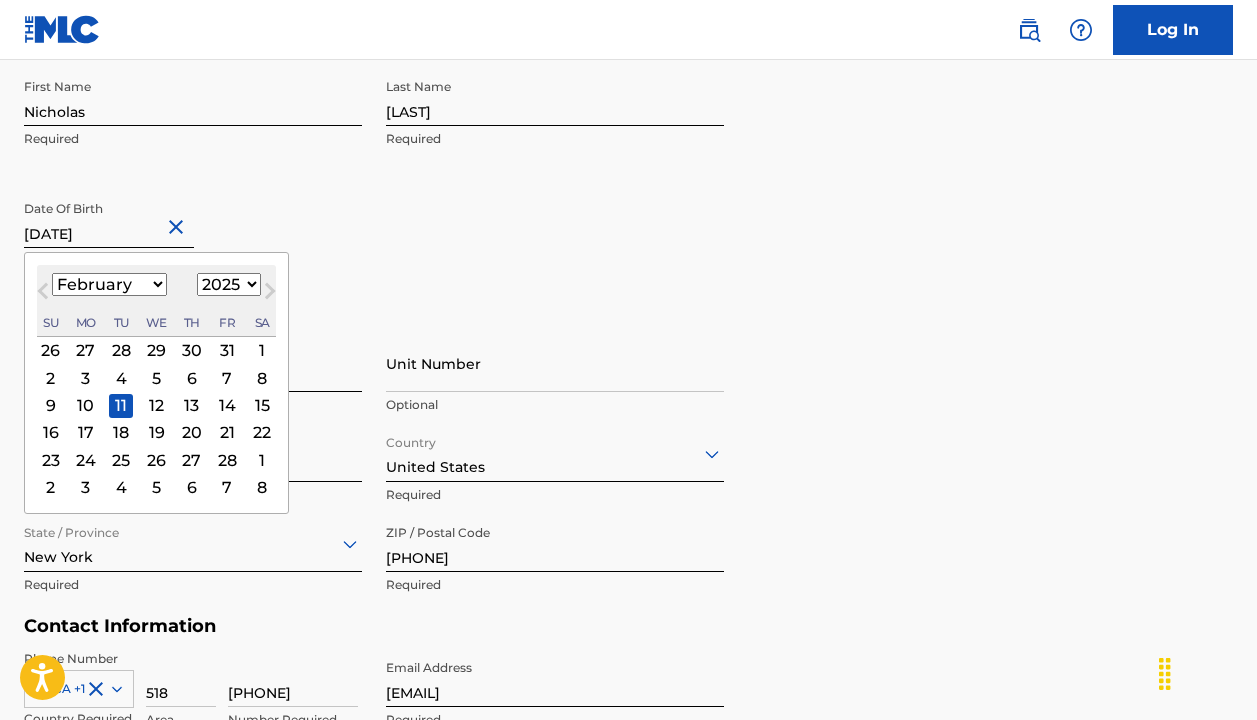 type on "[DATE]" 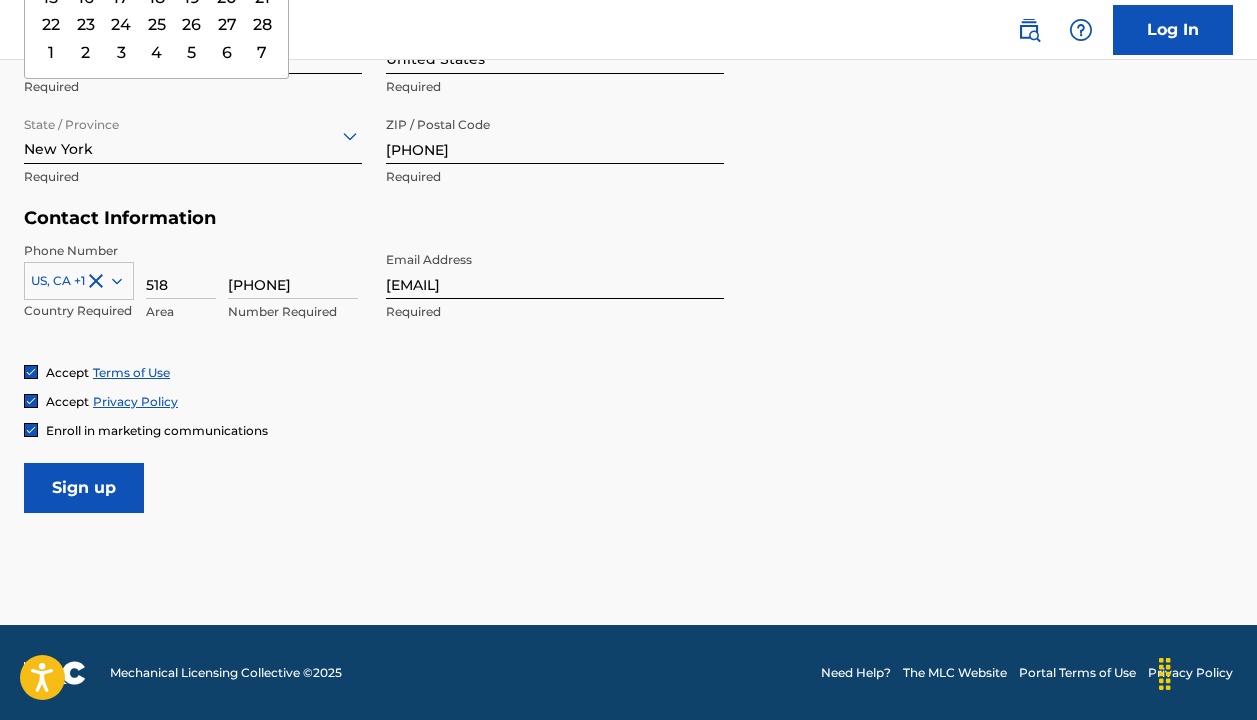 scroll, scrollTop: 842, scrollLeft: 0, axis: vertical 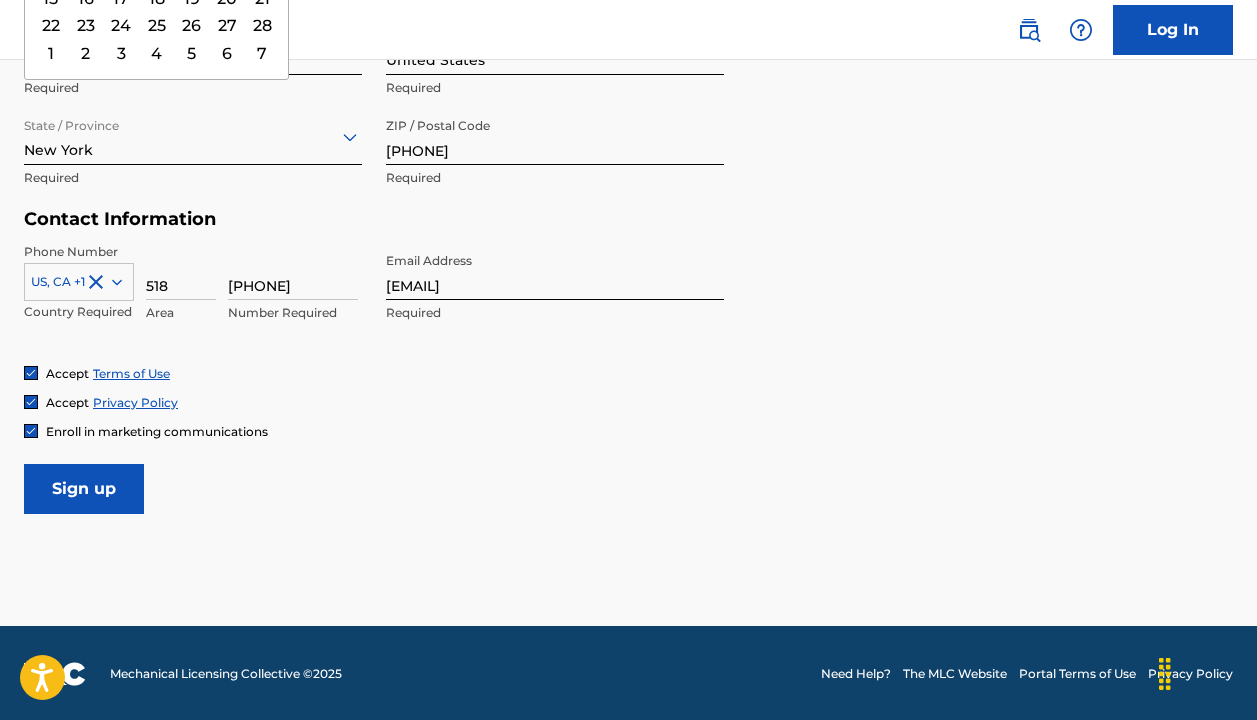 type on "[DATE]" 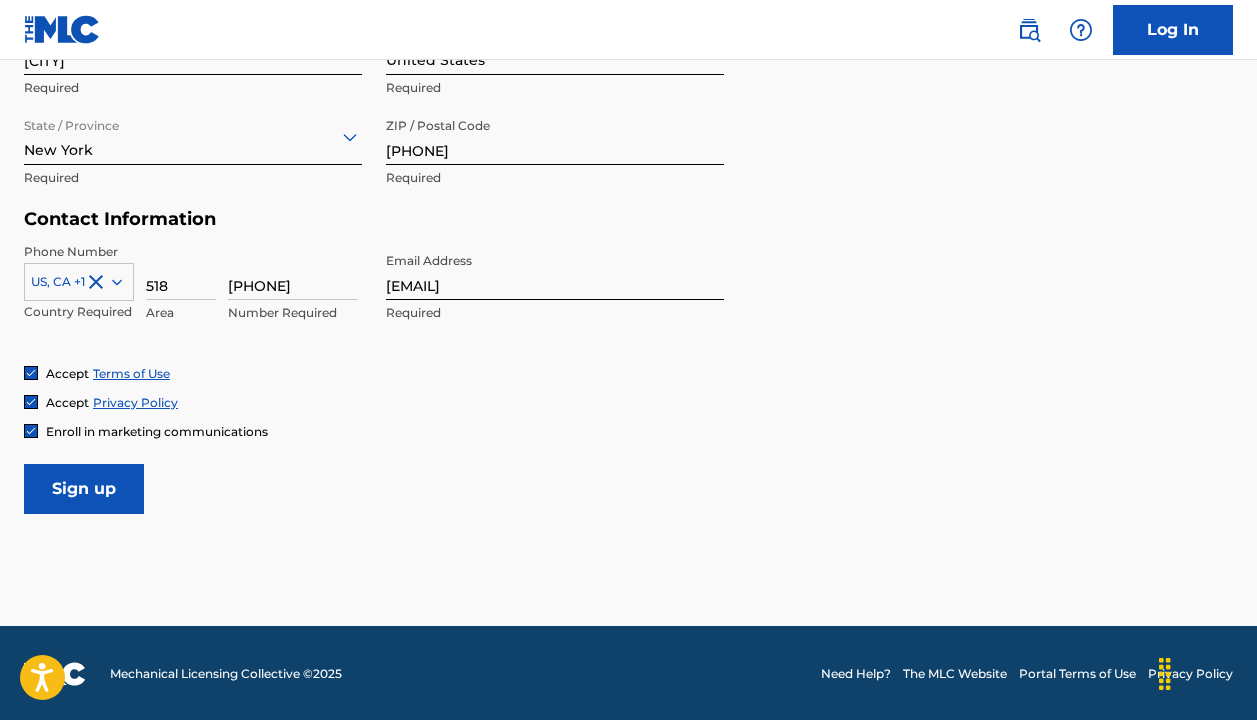 scroll, scrollTop: 0, scrollLeft: 0, axis: both 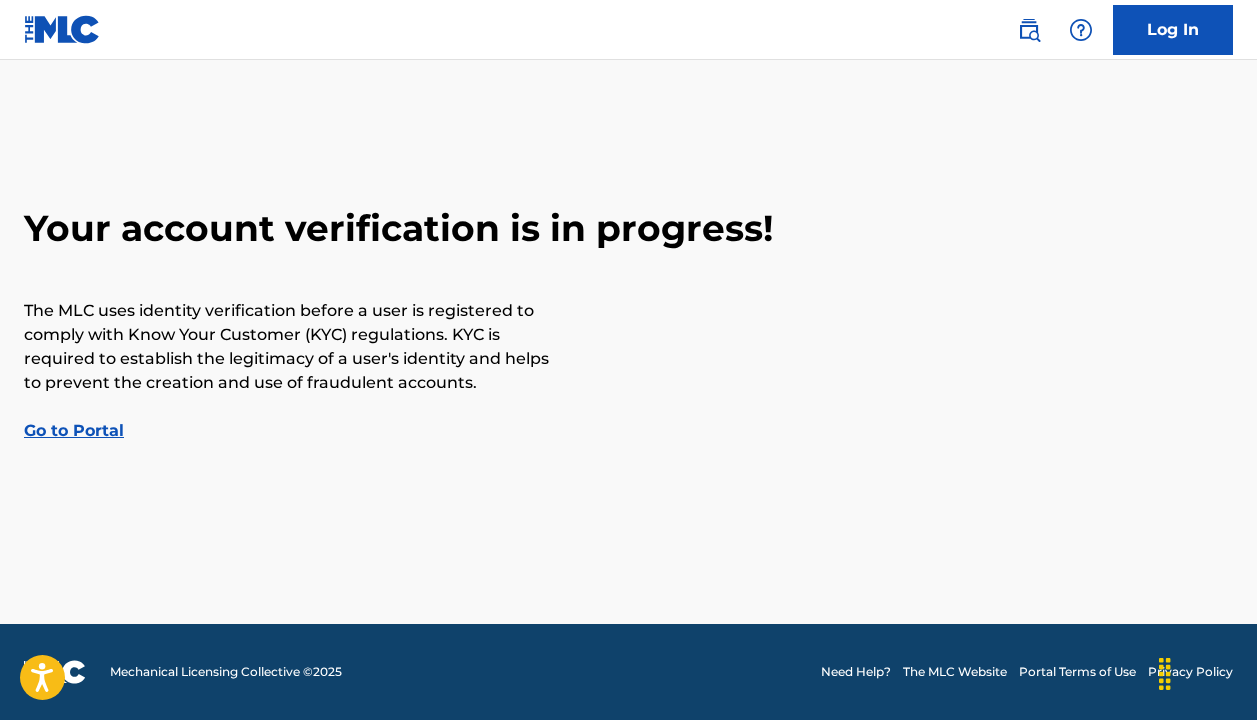 click on "Go to Portal" at bounding box center (74, 430) 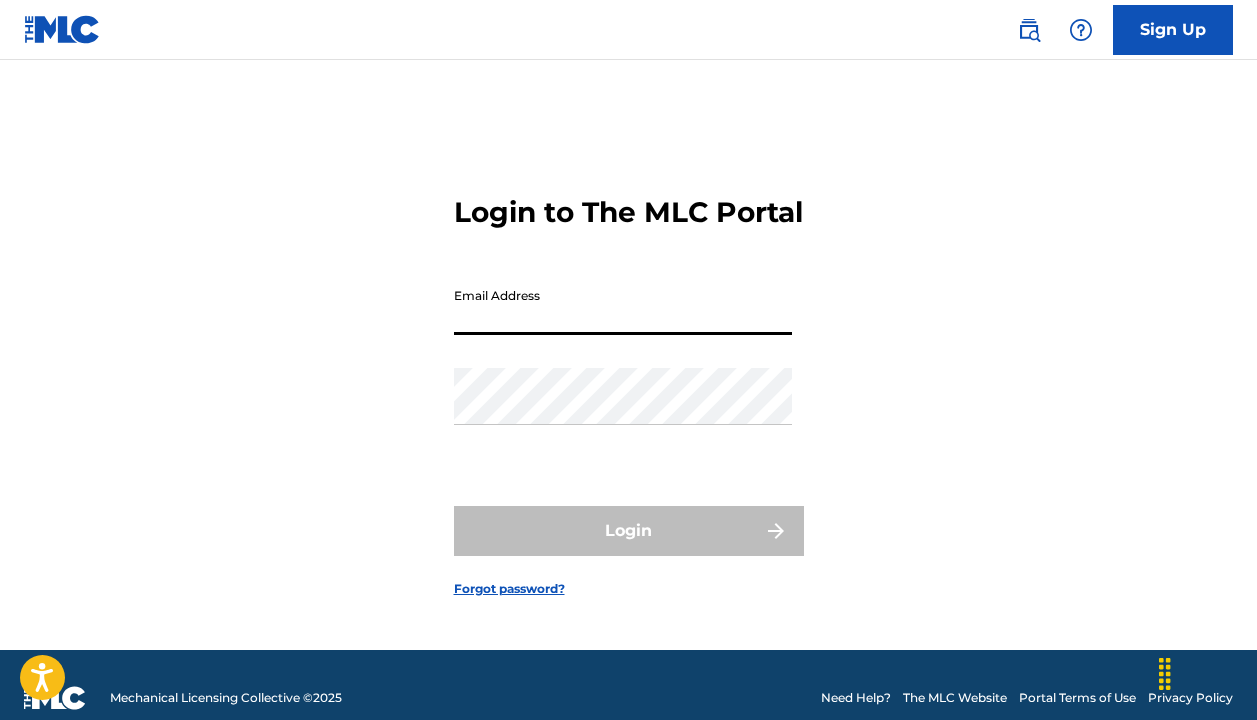 type on "[EMAIL]" 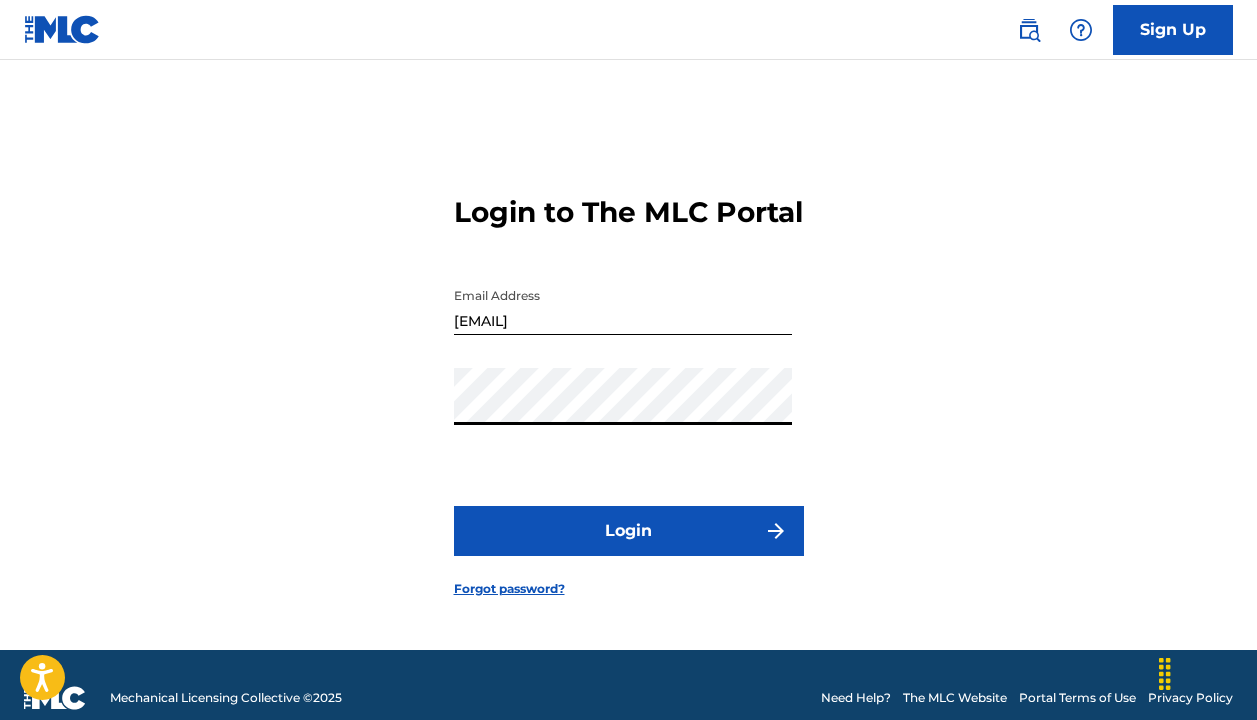 click on "Login" at bounding box center [629, 531] 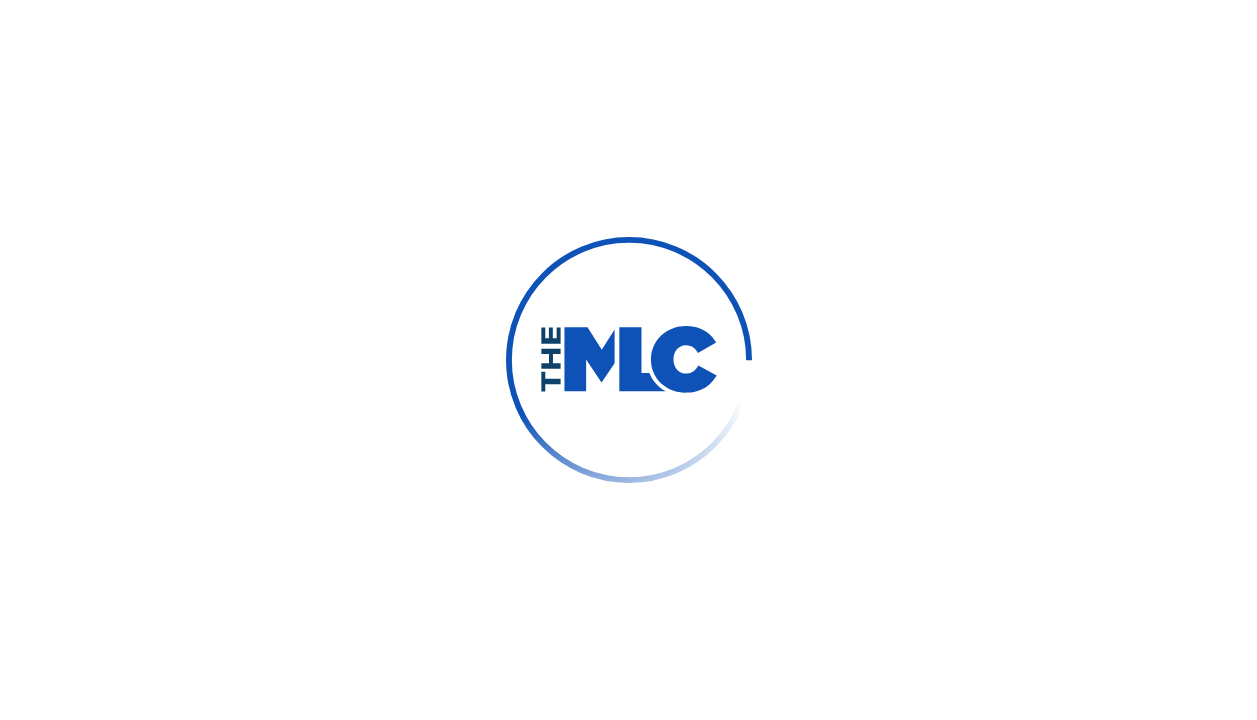 scroll, scrollTop: 0, scrollLeft: 0, axis: both 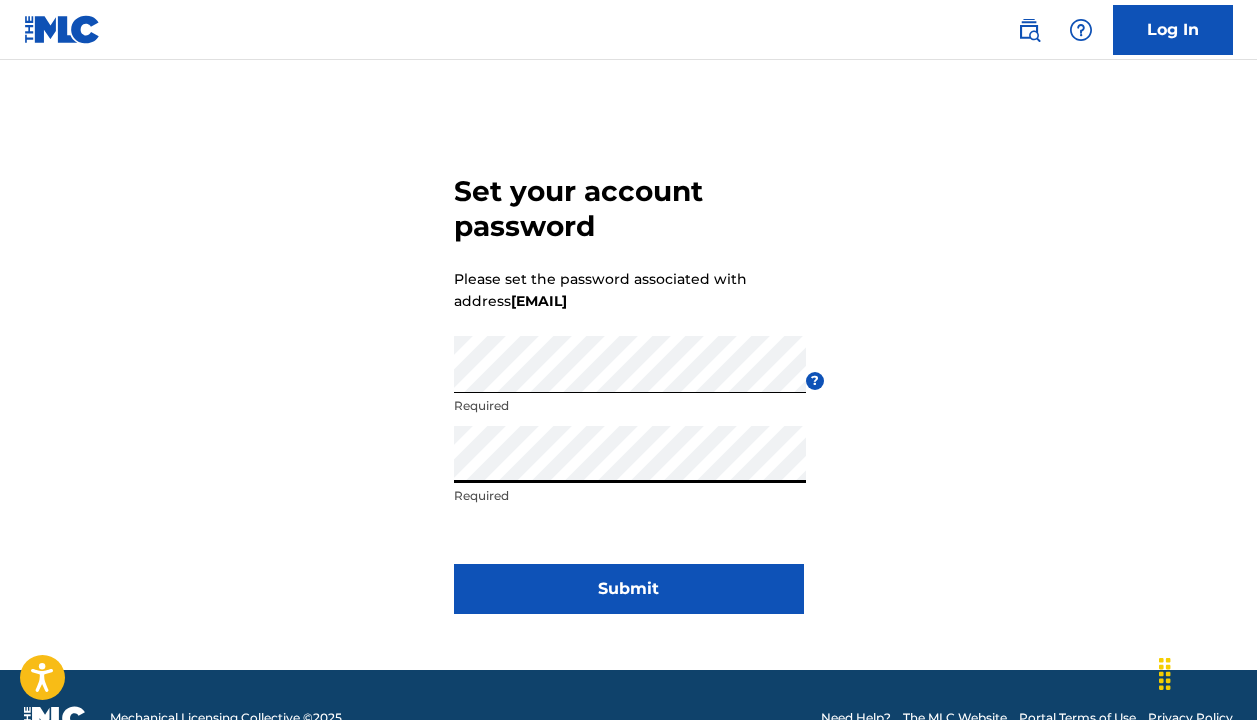 click on "Submit" at bounding box center (629, 589) 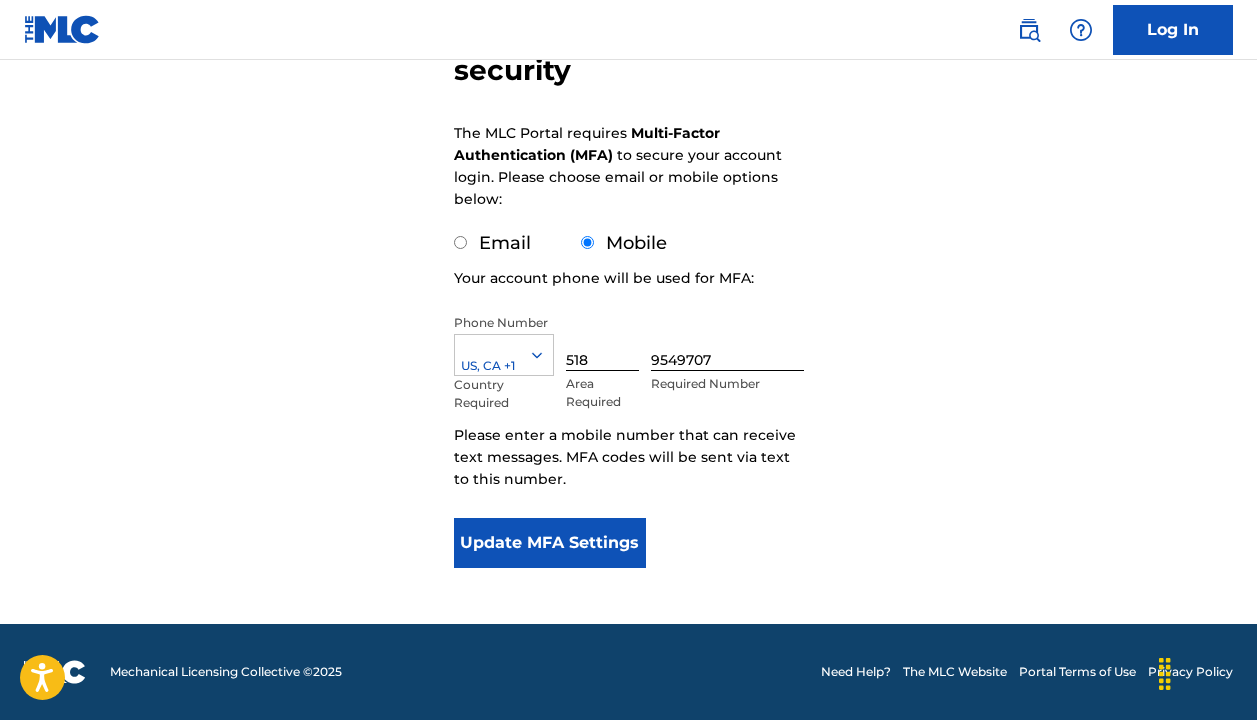 scroll, scrollTop: 242, scrollLeft: 0, axis: vertical 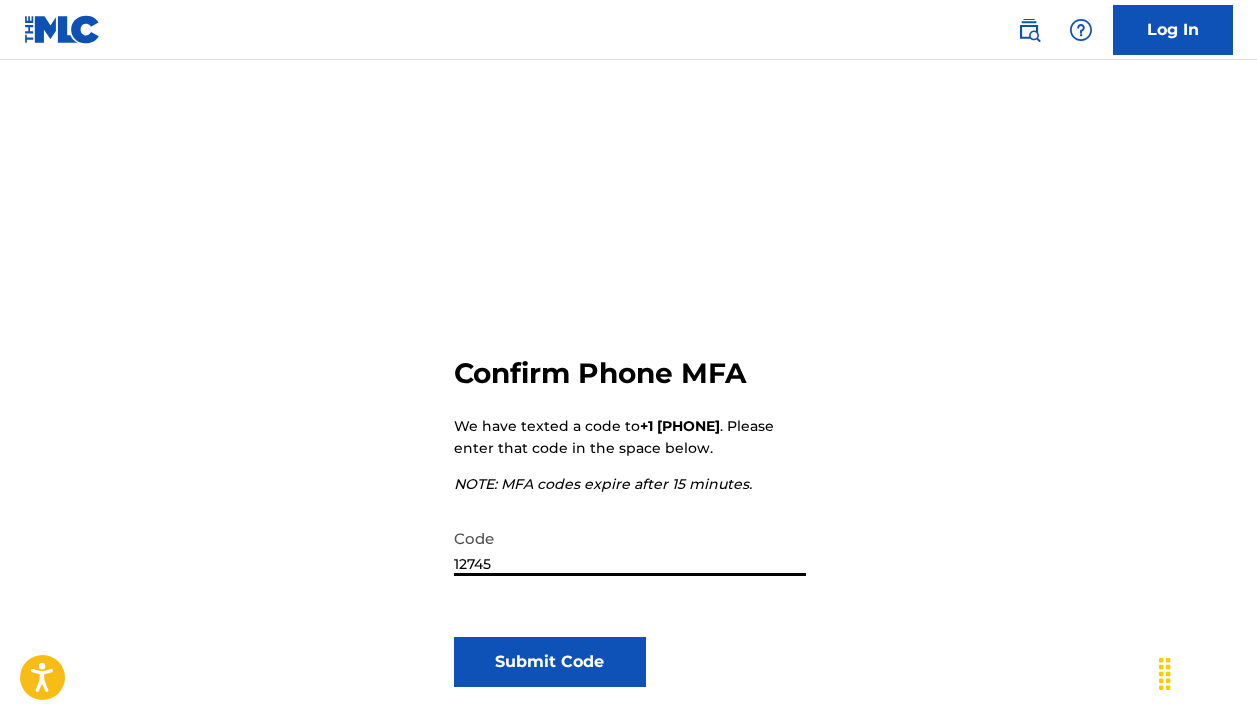 type on "127454" 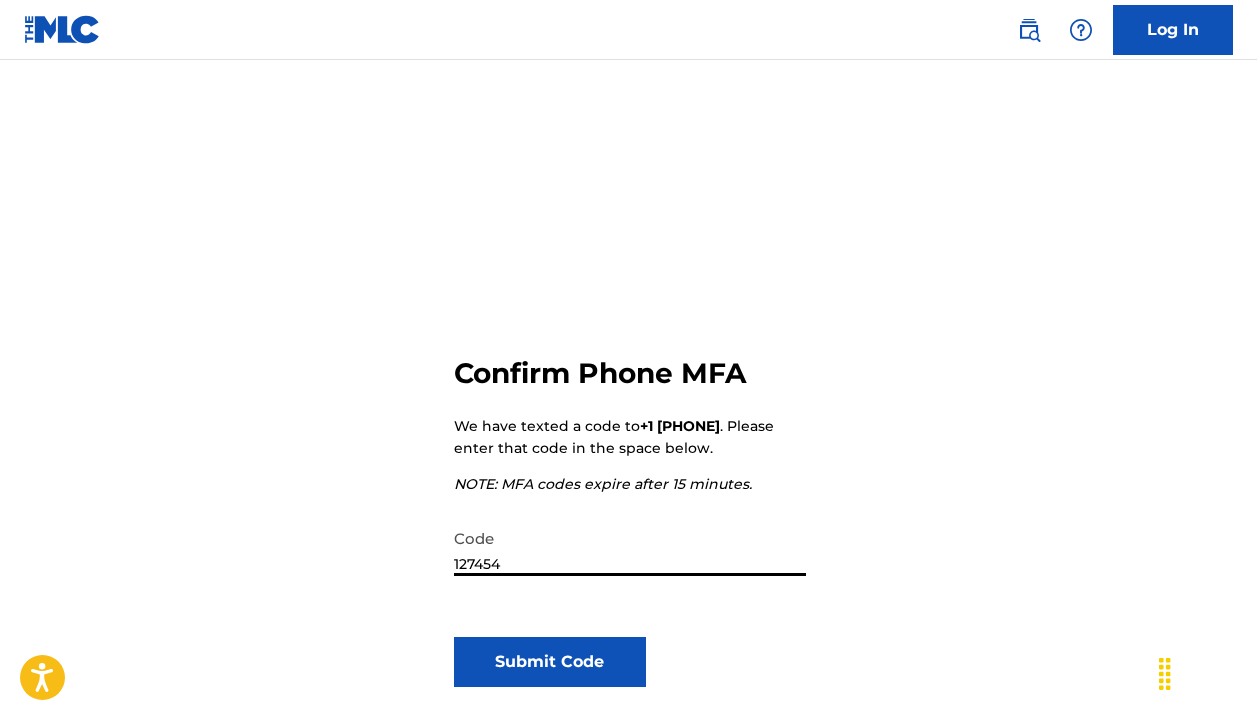 click on "Submit Code" at bounding box center (550, 662) 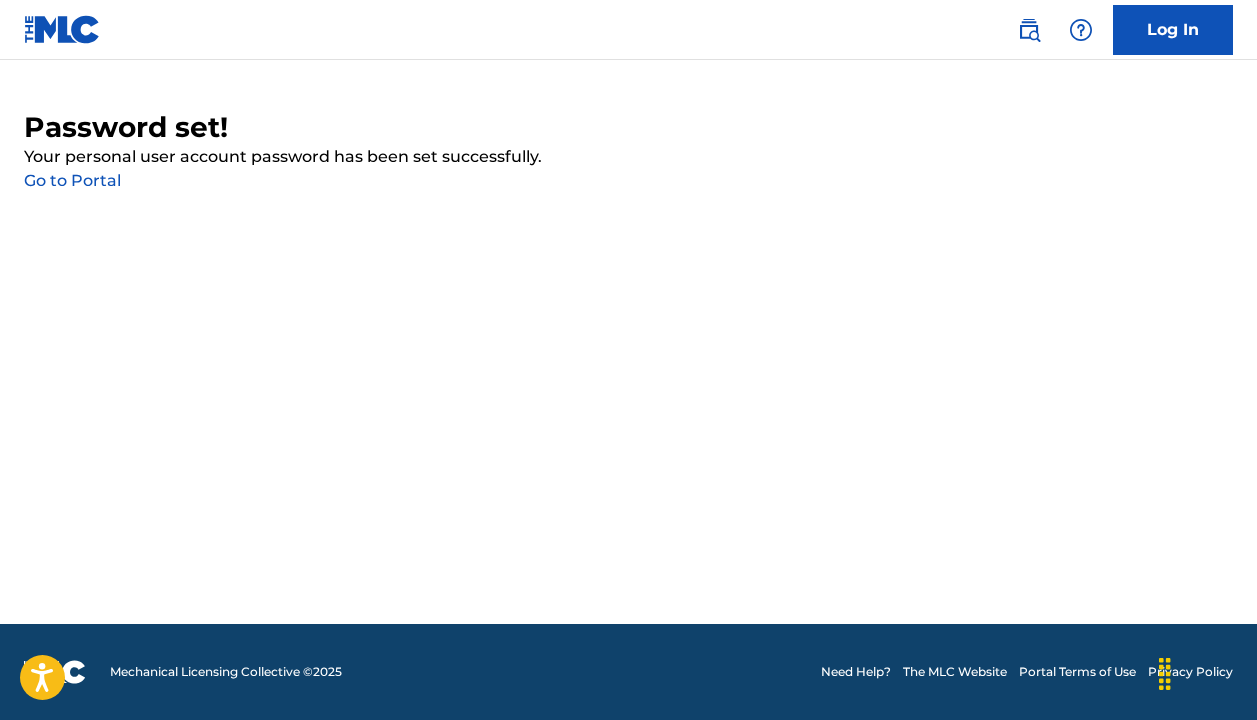 click on "Go to Portal" at bounding box center (72, 180) 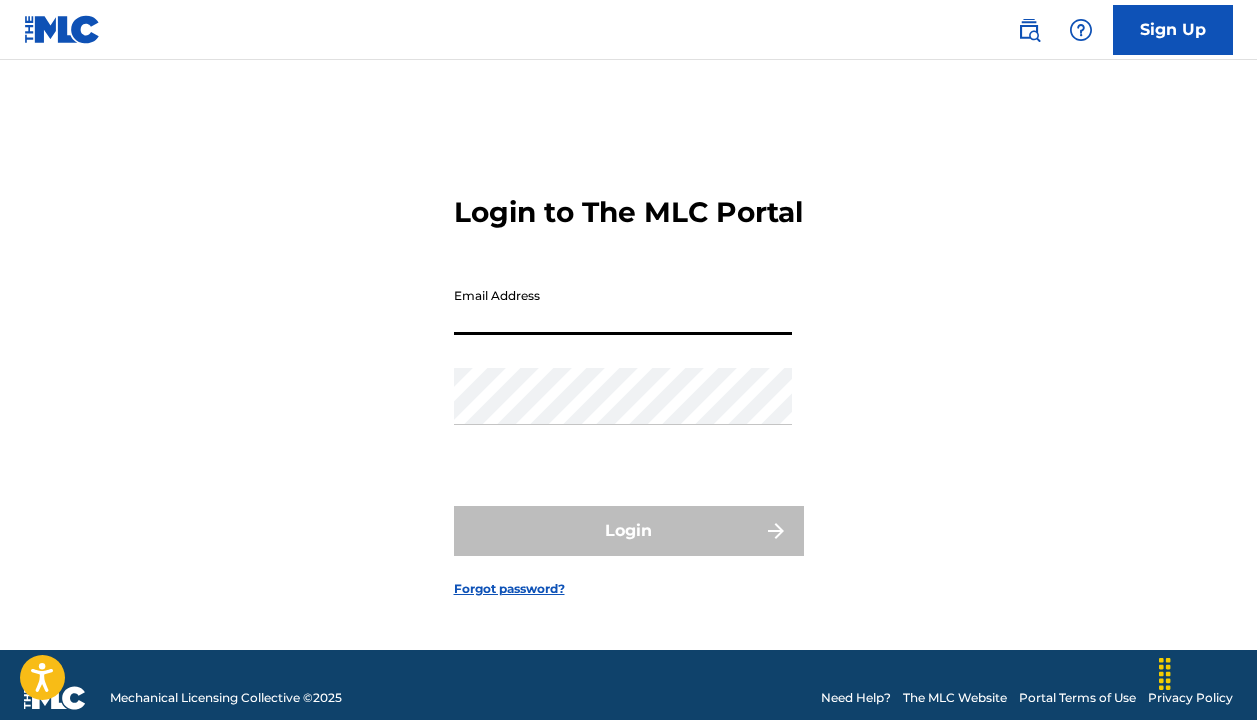 type on "[EMAIL]" 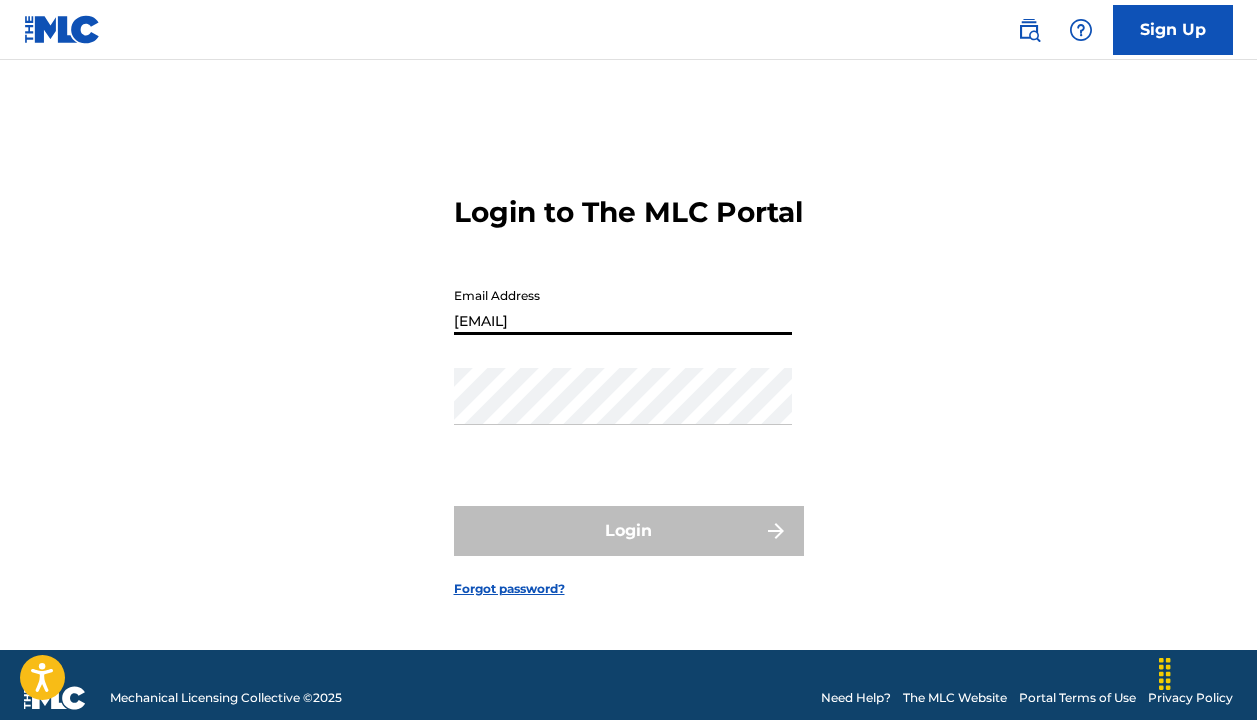 click on "Login" at bounding box center (629, 531) 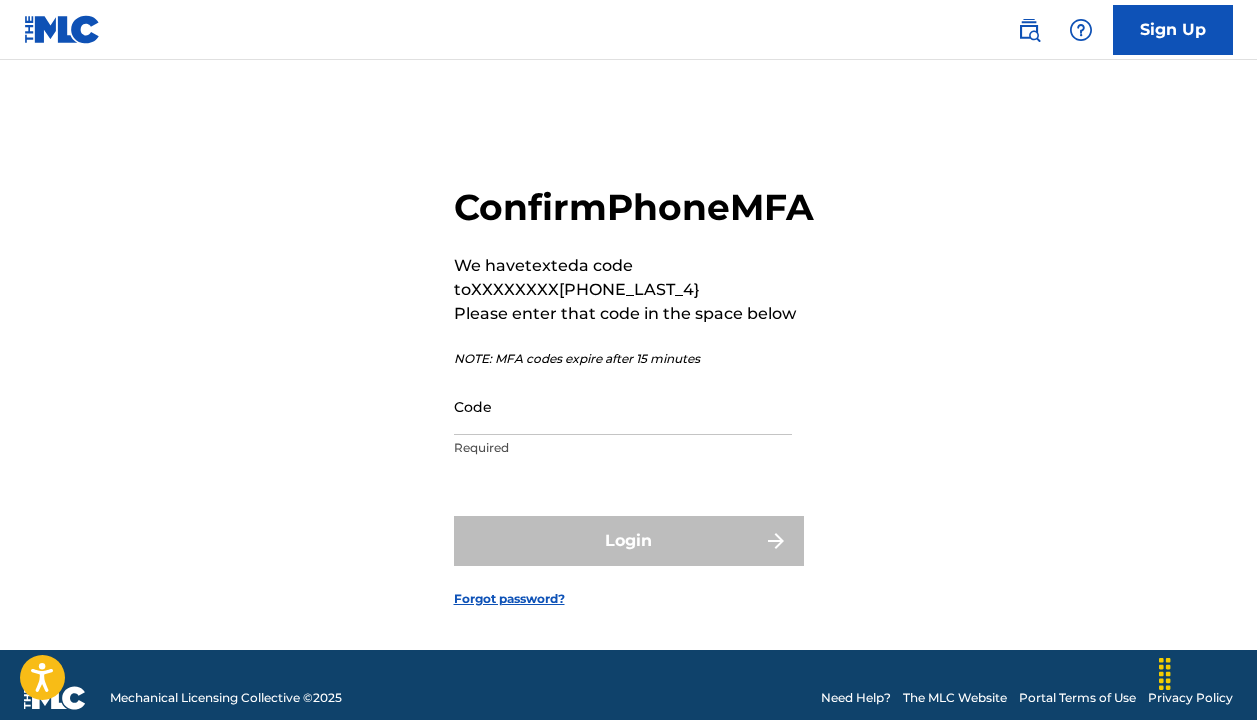 click on "Code" at bounding box center [623, 406] 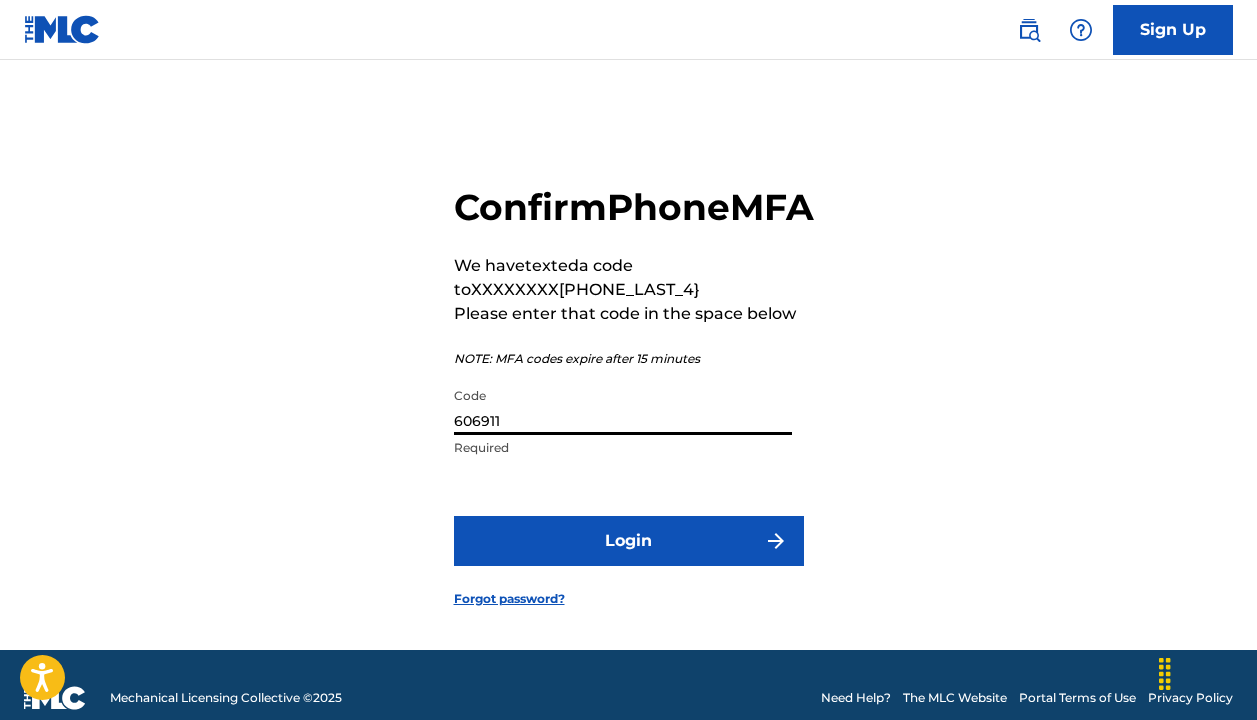 type on "606911" 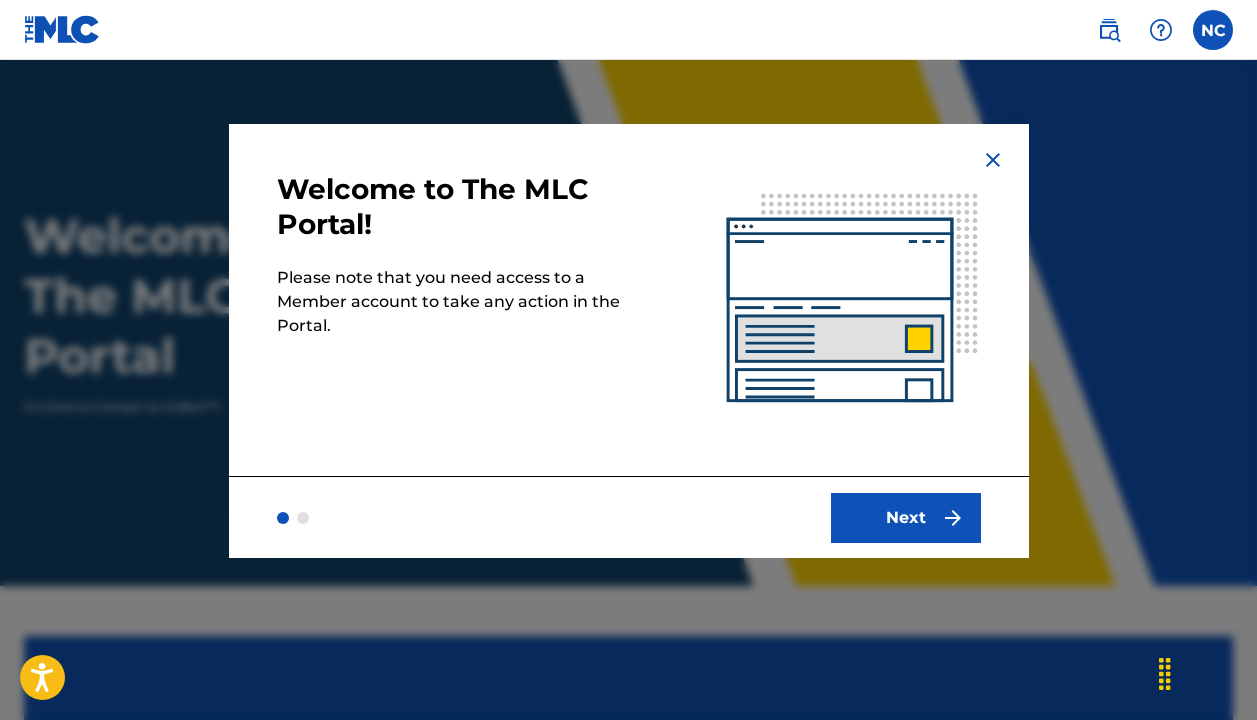 scroll, scrollTop: 0, scrollLeft: 0, axis: both 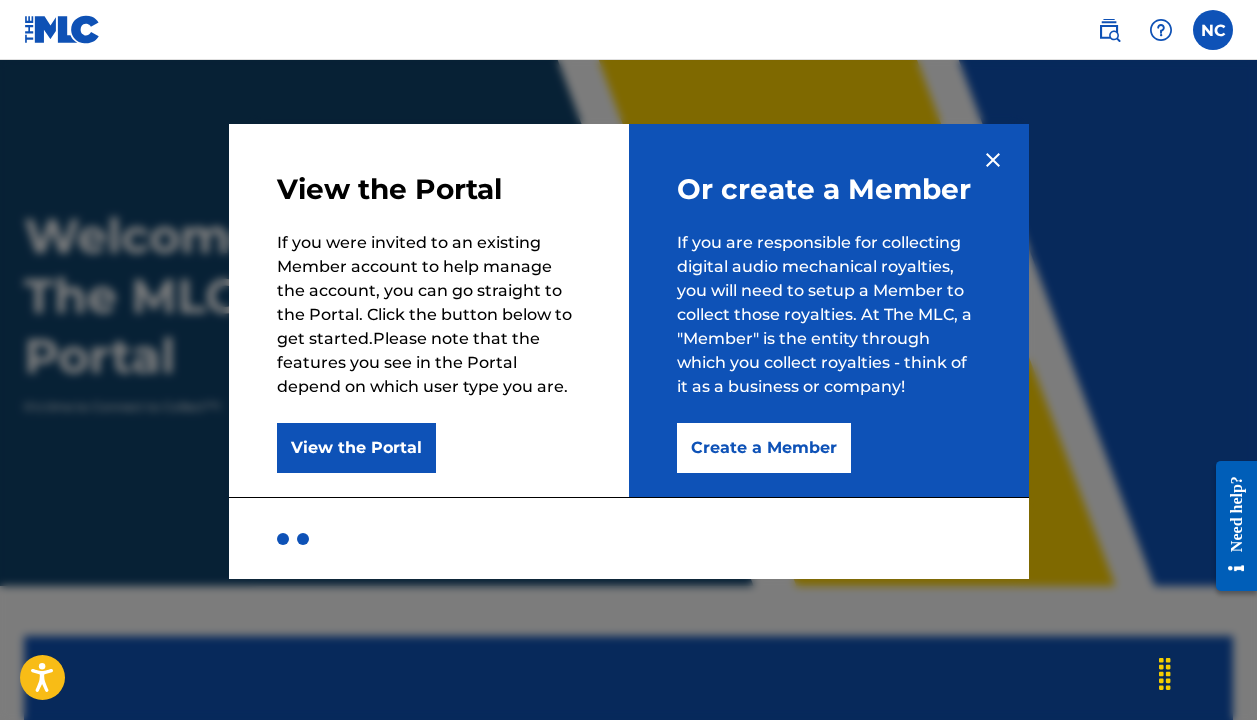 click at bounding box center (993, 160) 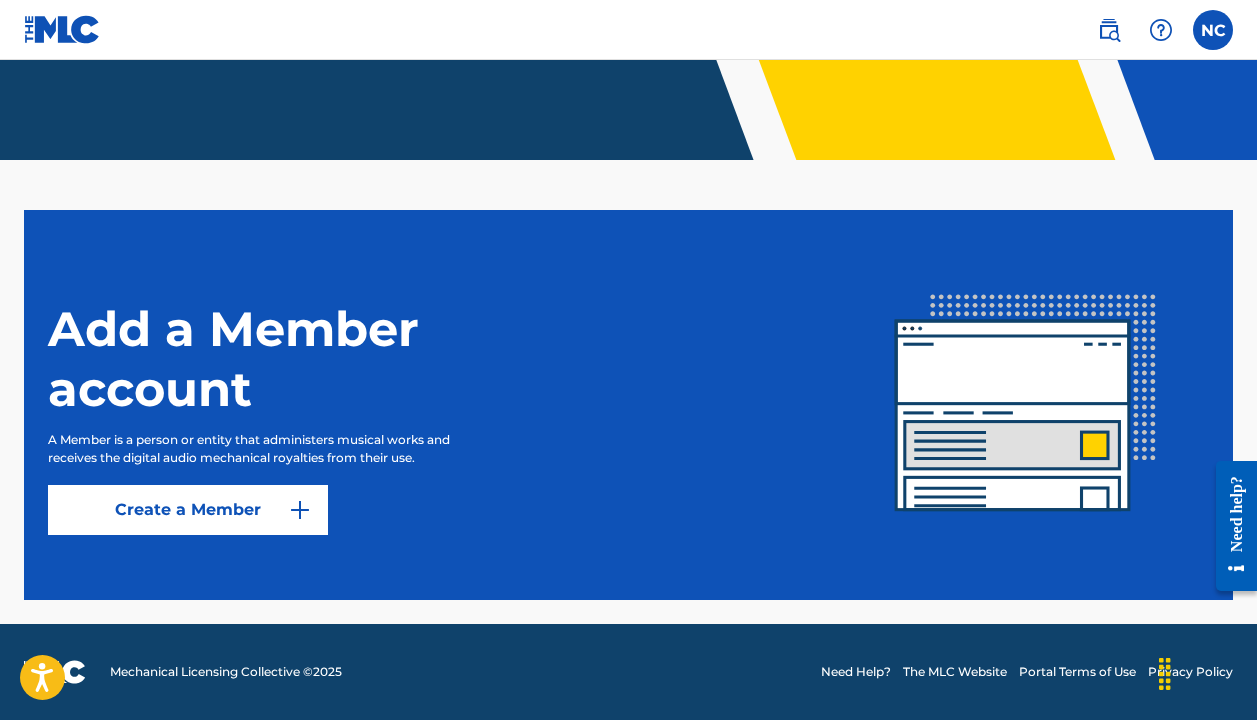 scroll, scrollTop: 426, scrollLeft: 0, axis: vertical 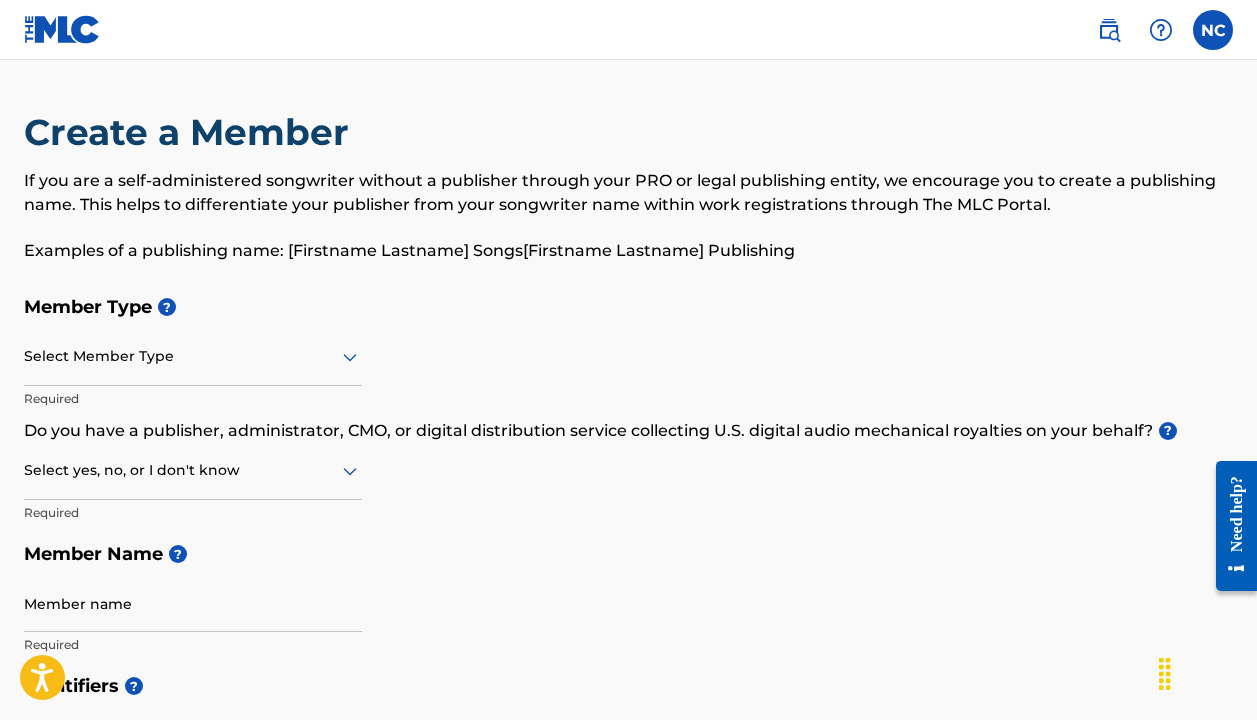 click at bounding box center (193, 356) 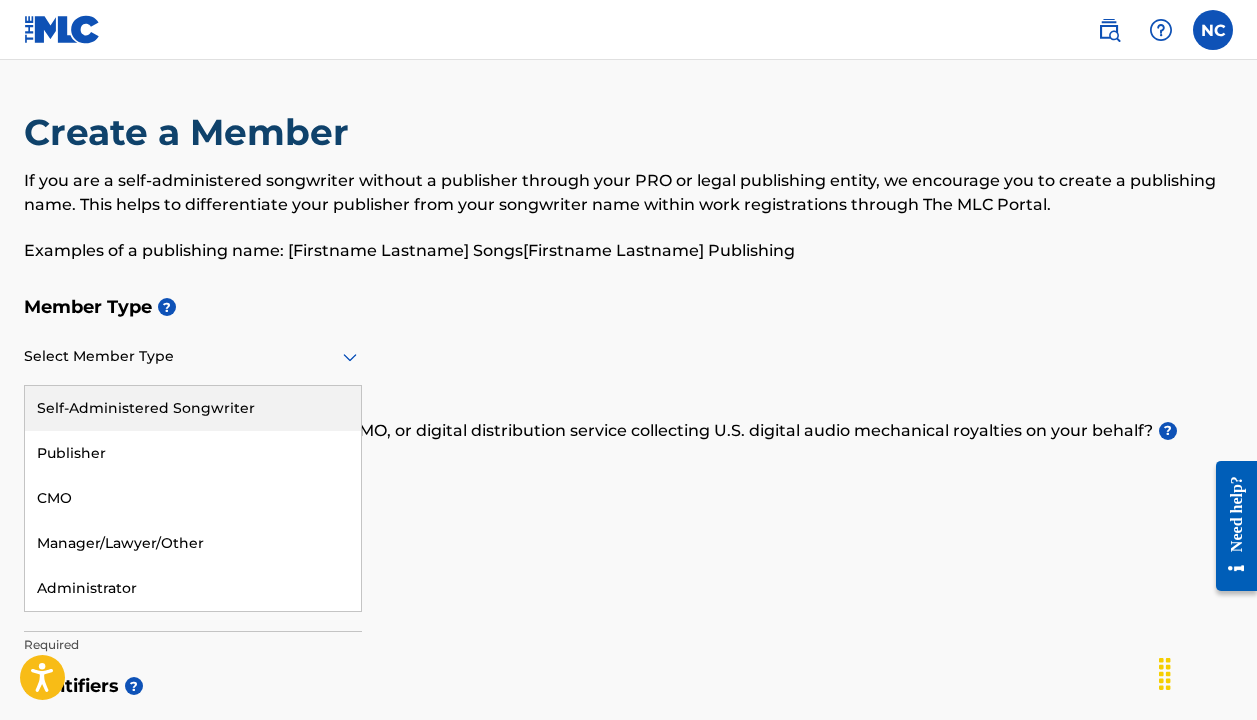 click on "Self-Administered Songwriter" at bounding box center (193, 408) 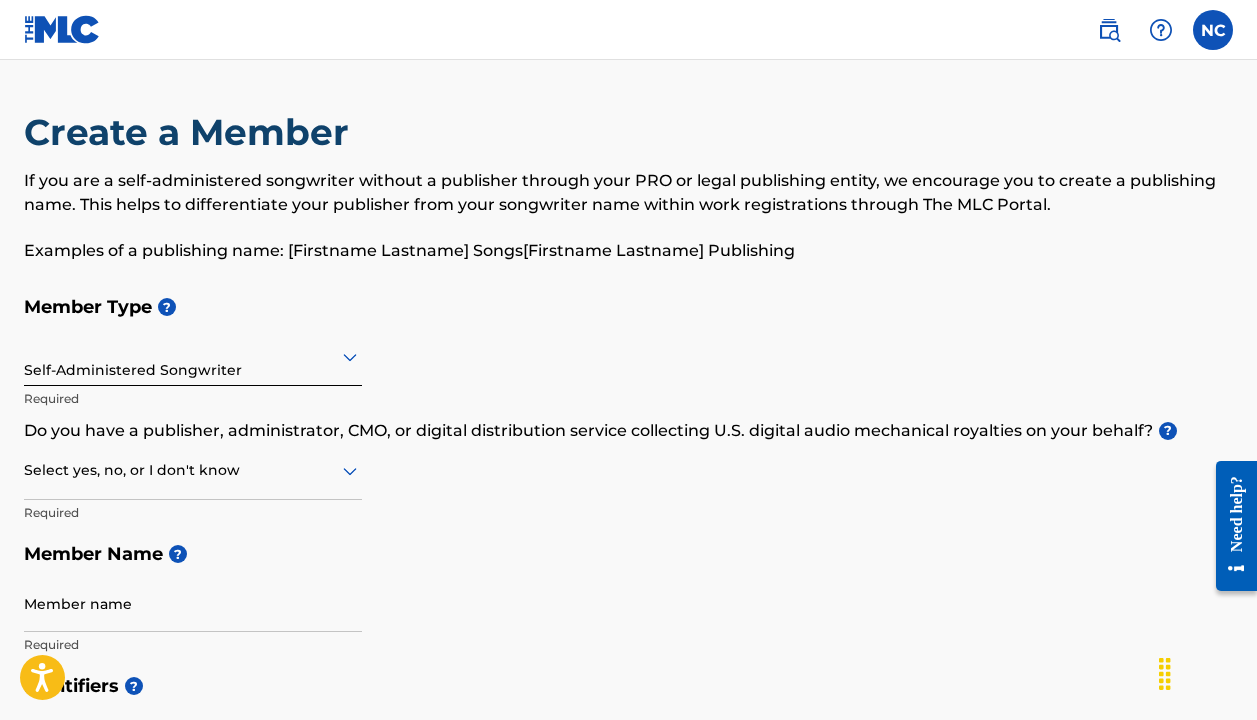 click at bounding box center (193, 470) 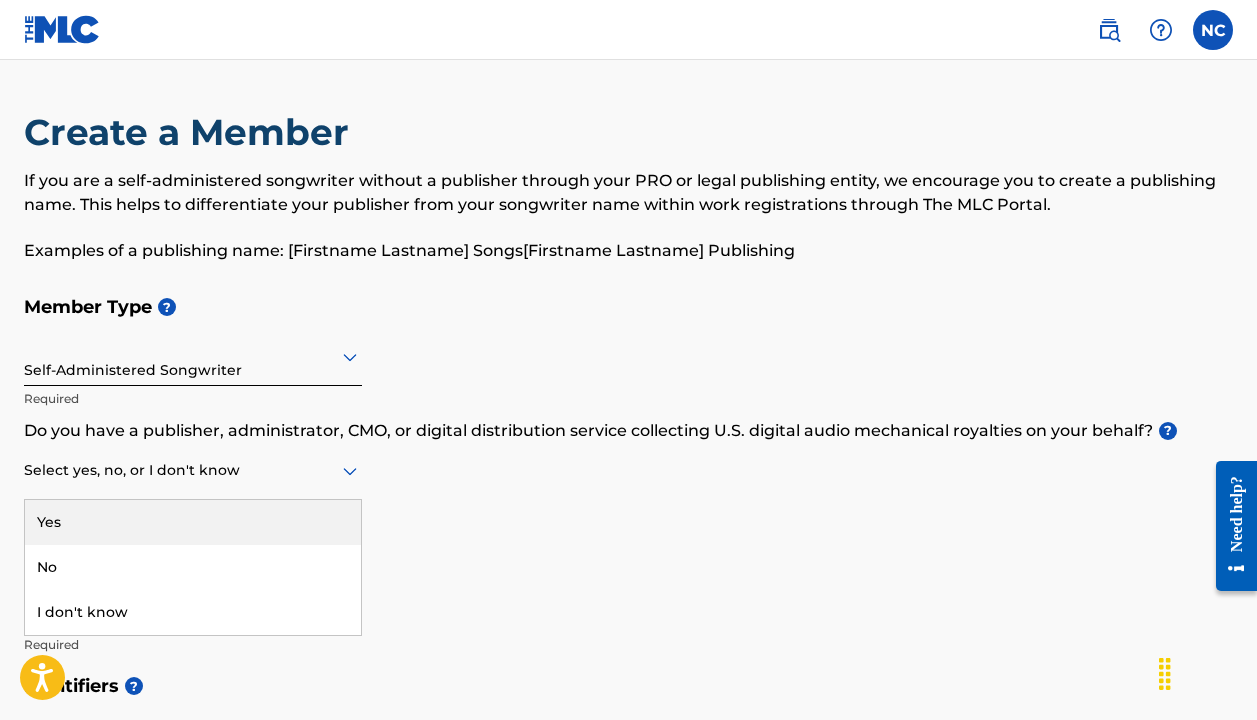 click on "Yes" at bounding box center (193, 522) 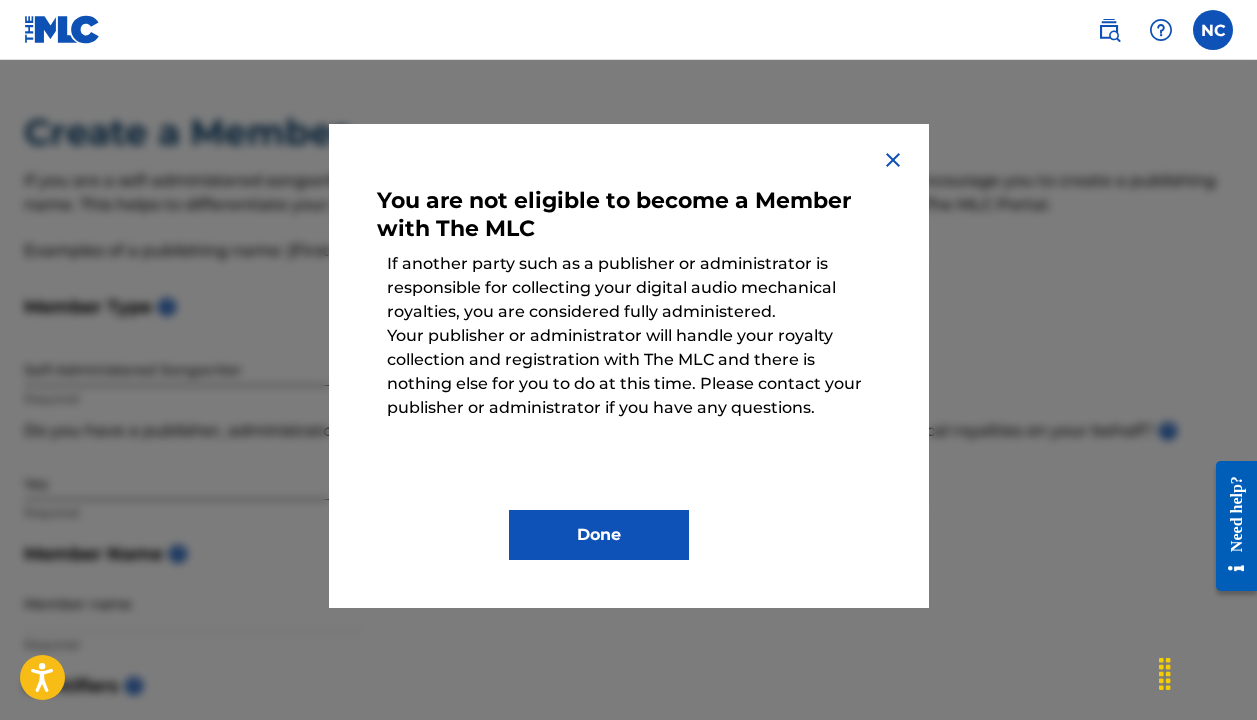 click at bounding box center (893, 160) 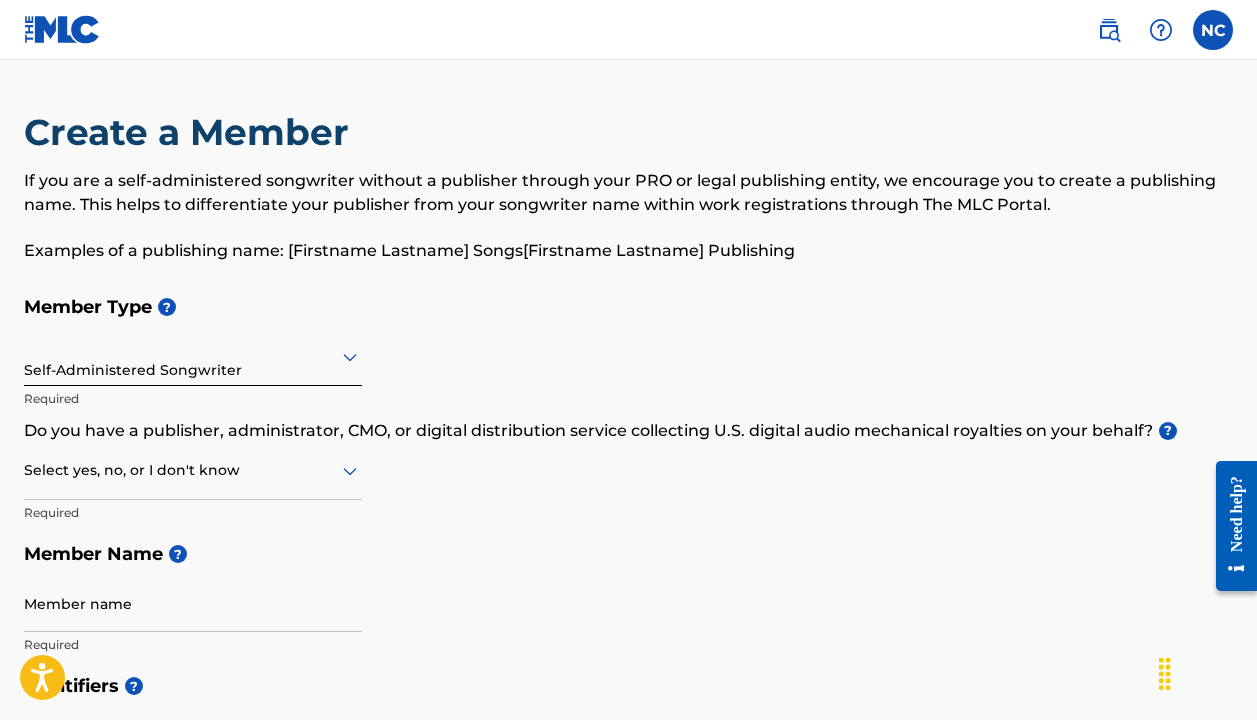 click at bounding box center (193, 470) 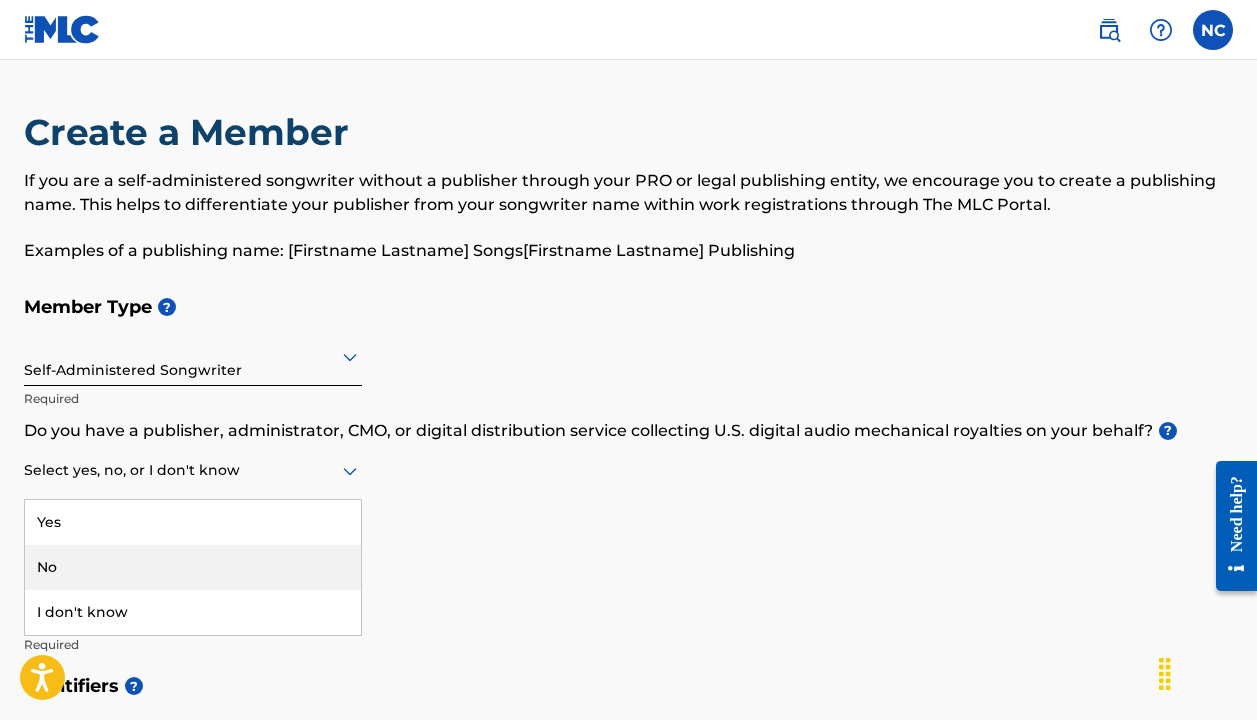 click on "No" at bounding box center [193, 567] 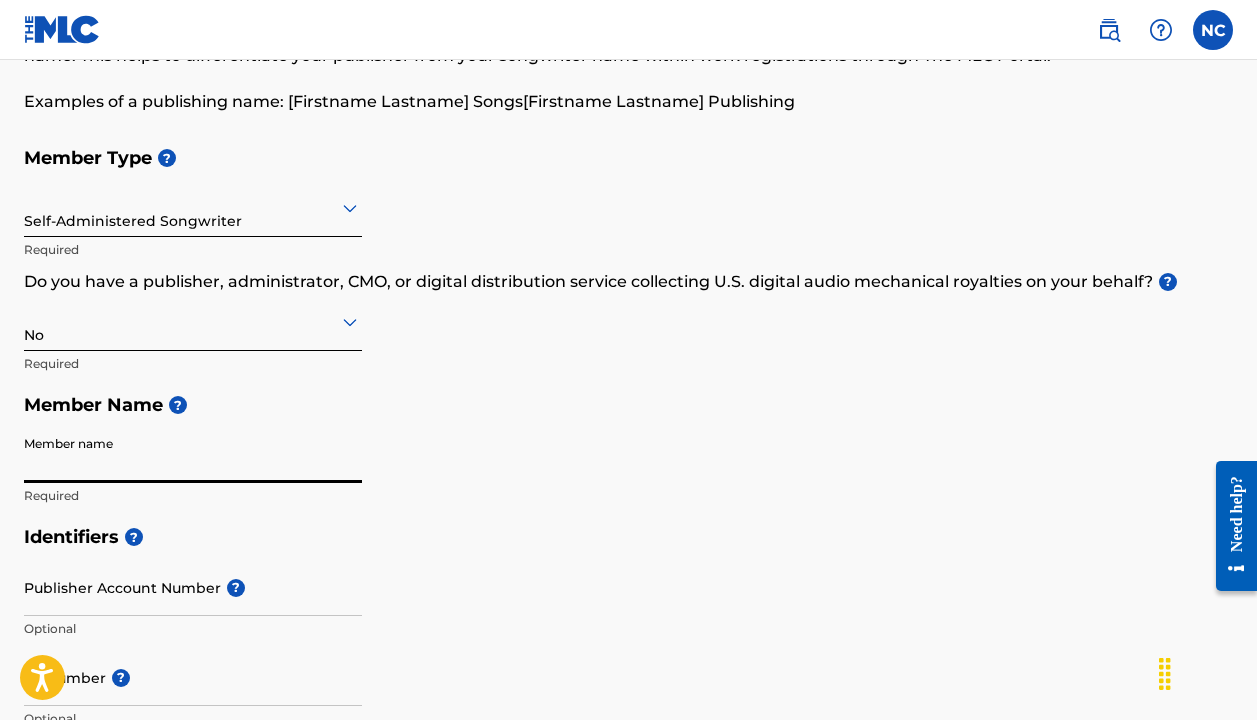 scroll, scrollTop: 159, scrollLeft: 0, axis: vertical 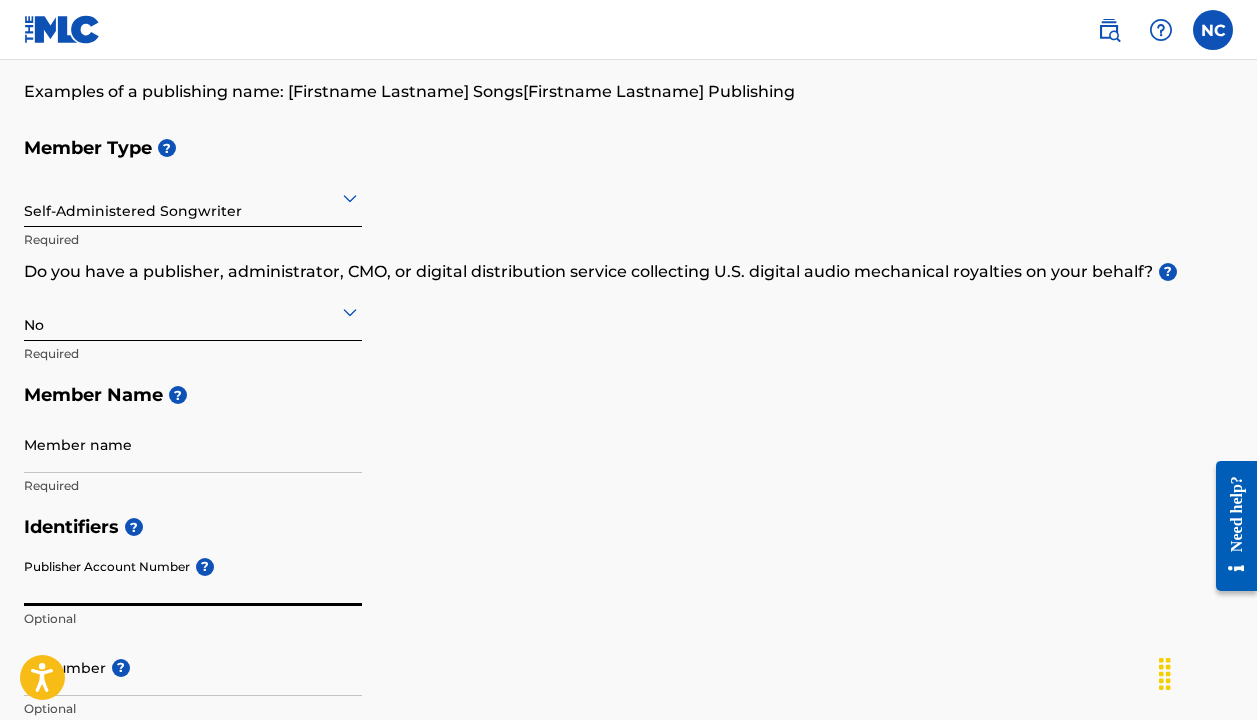 click on "Publisher Account Number ?" at bounding box center [193, 577] 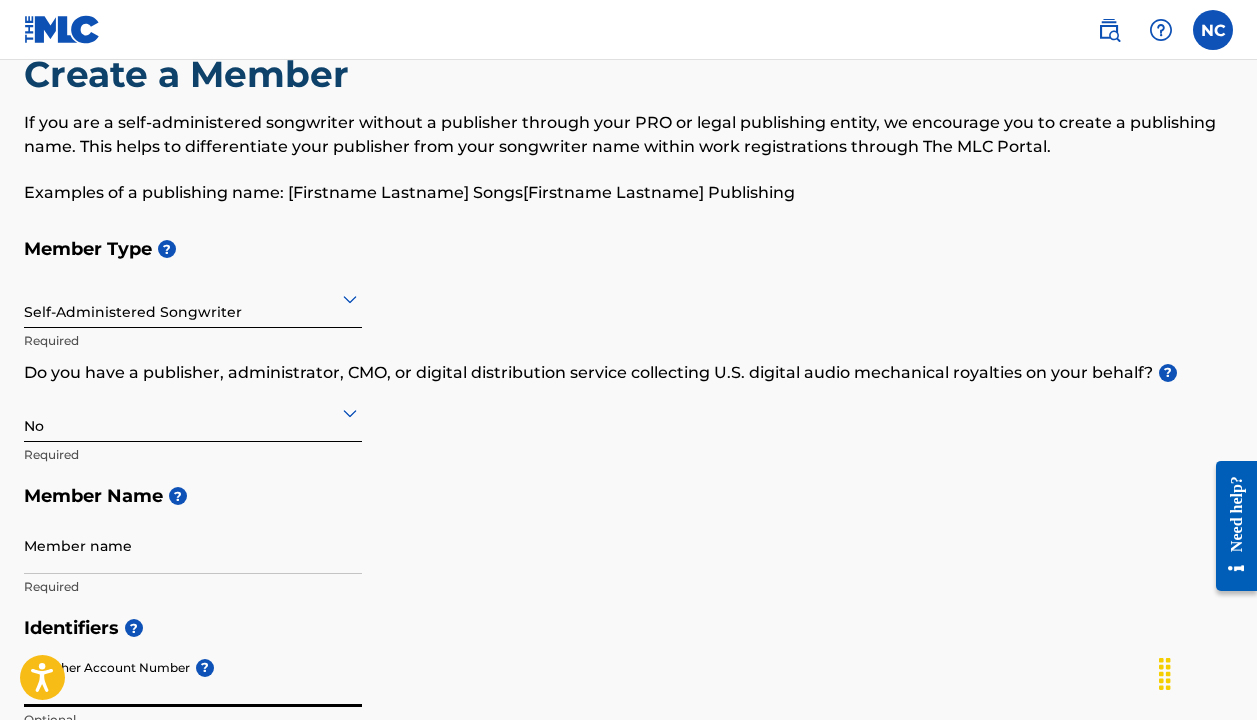 scroll, scrollTop: 61, scrollLeft: 0, axis: vertical 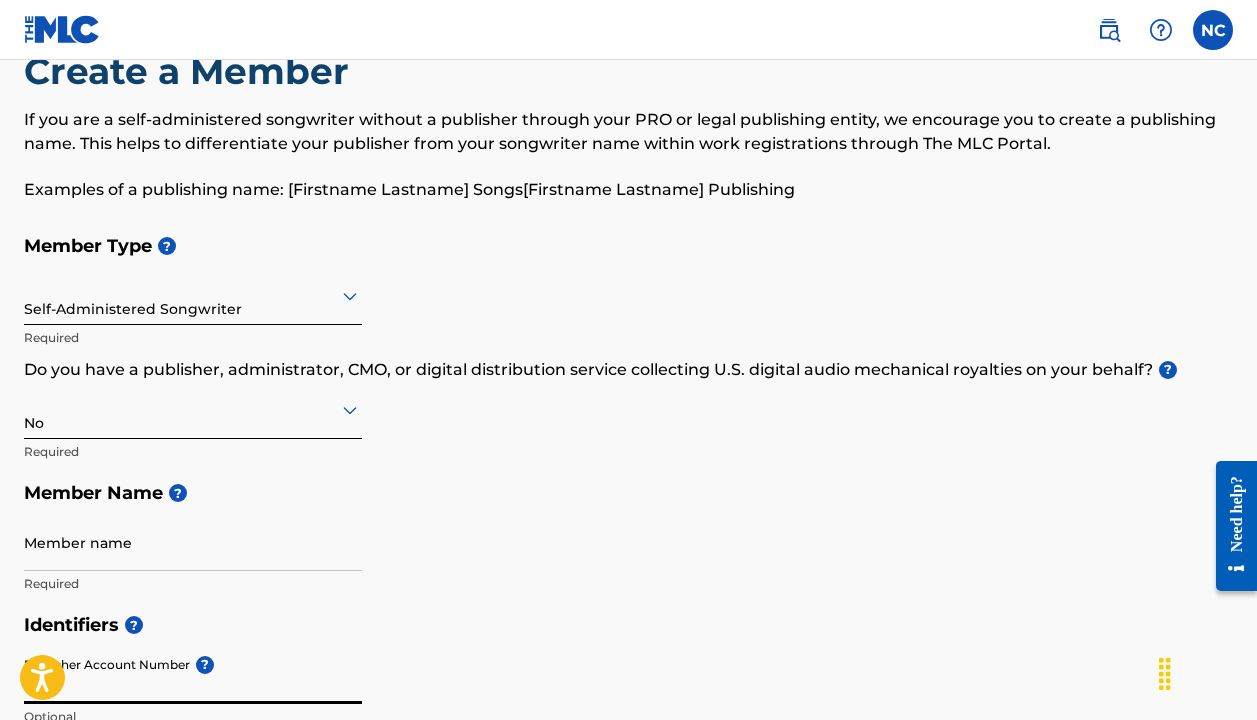 click on "Member name" at bounding box center (193, 542) 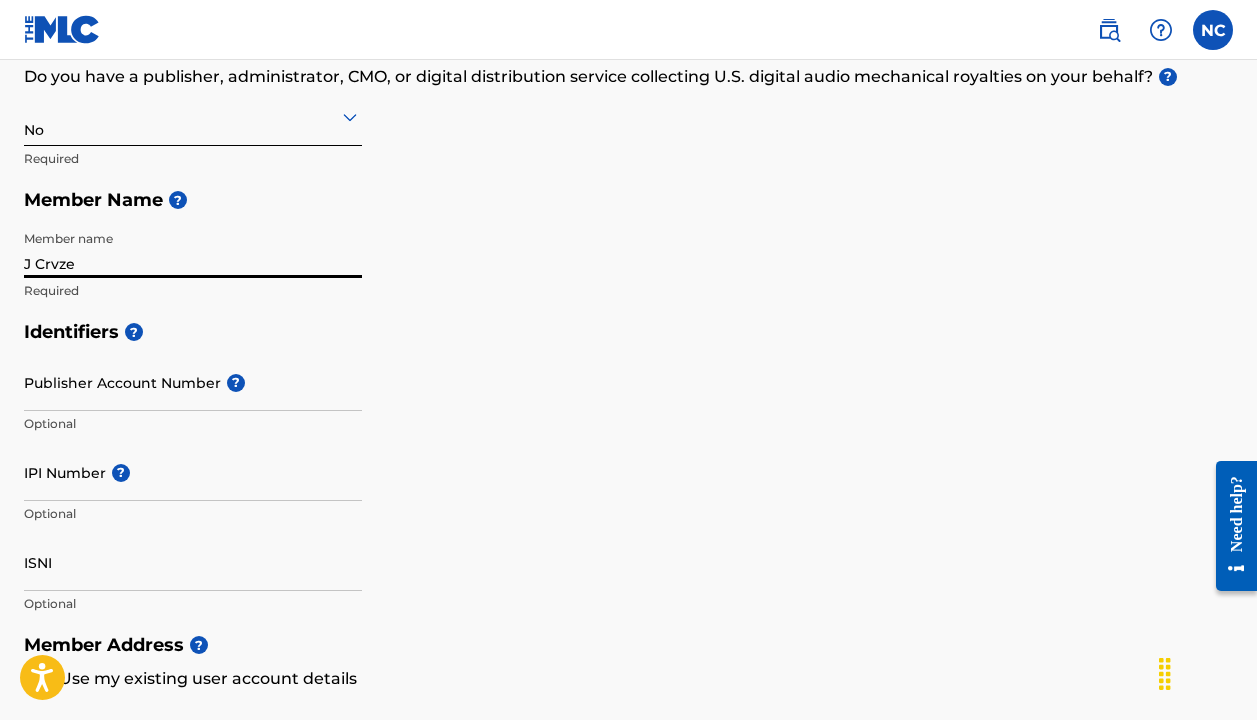 scroll, scrollTop: 361, scrollLeft: 0, axis: vertical 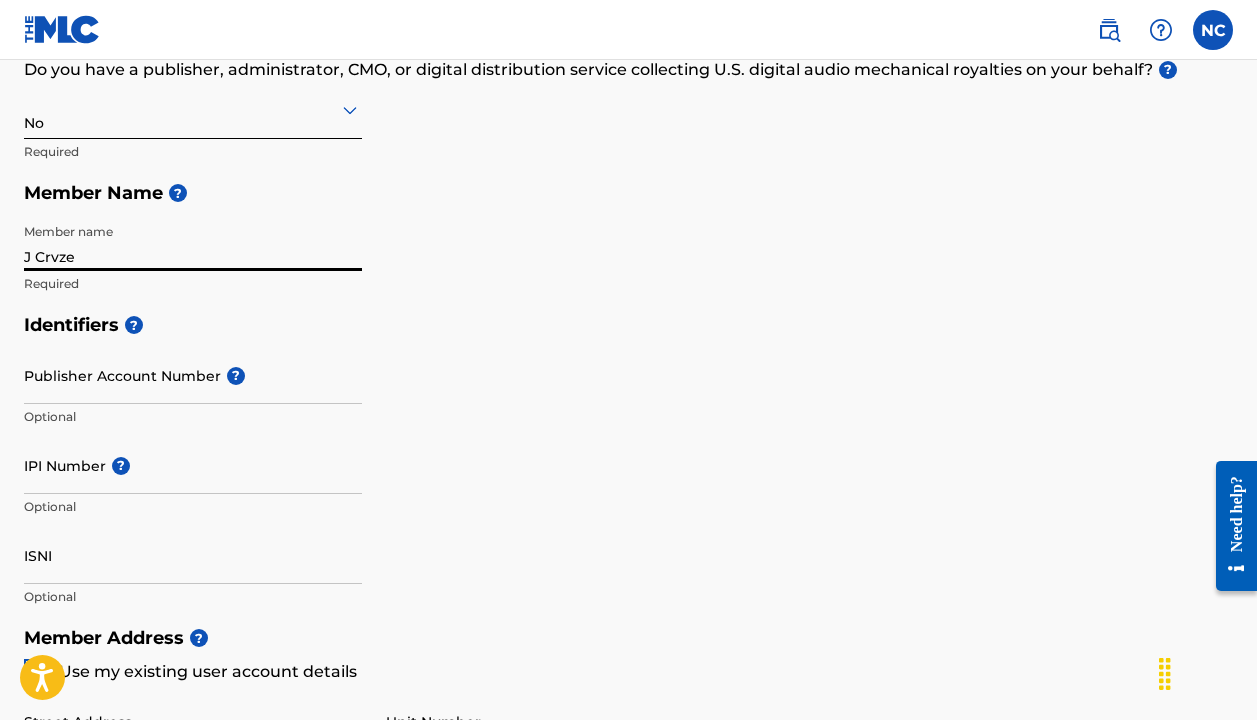 type on "J Crvze" 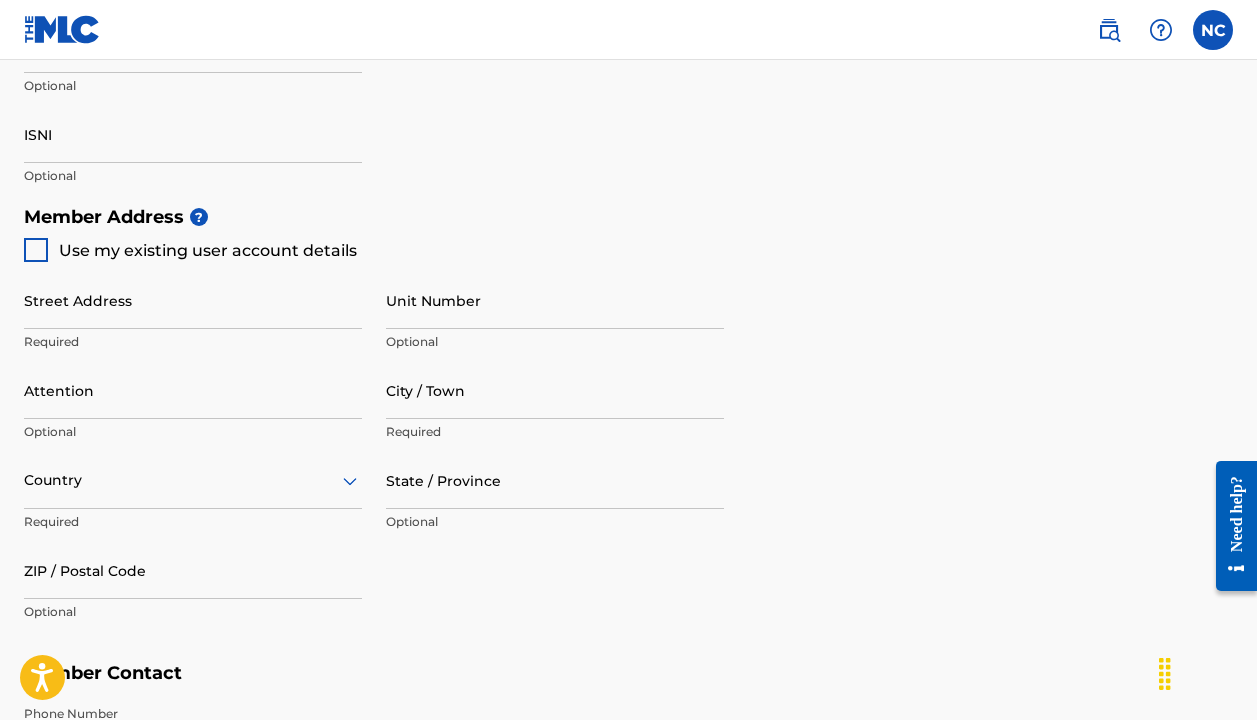 scroll, scrollTop: 790, scrollLeft: 0, axis: vertical 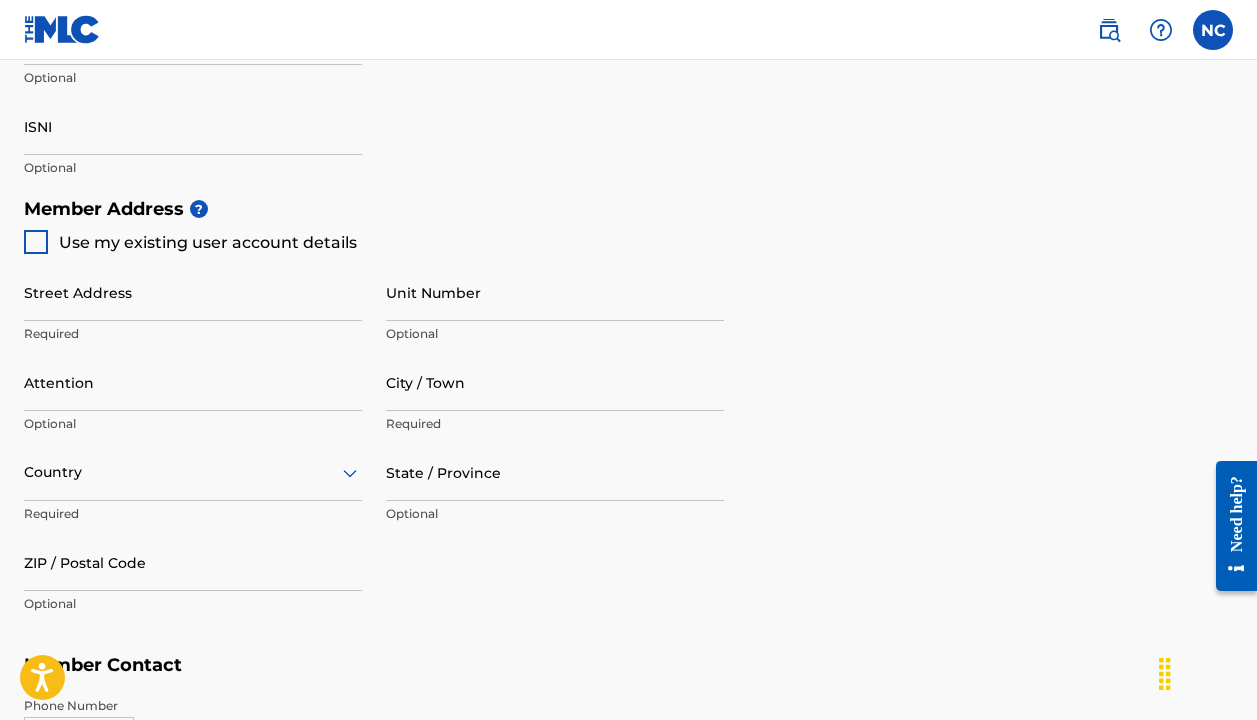 click at bounding box center [36, 242] 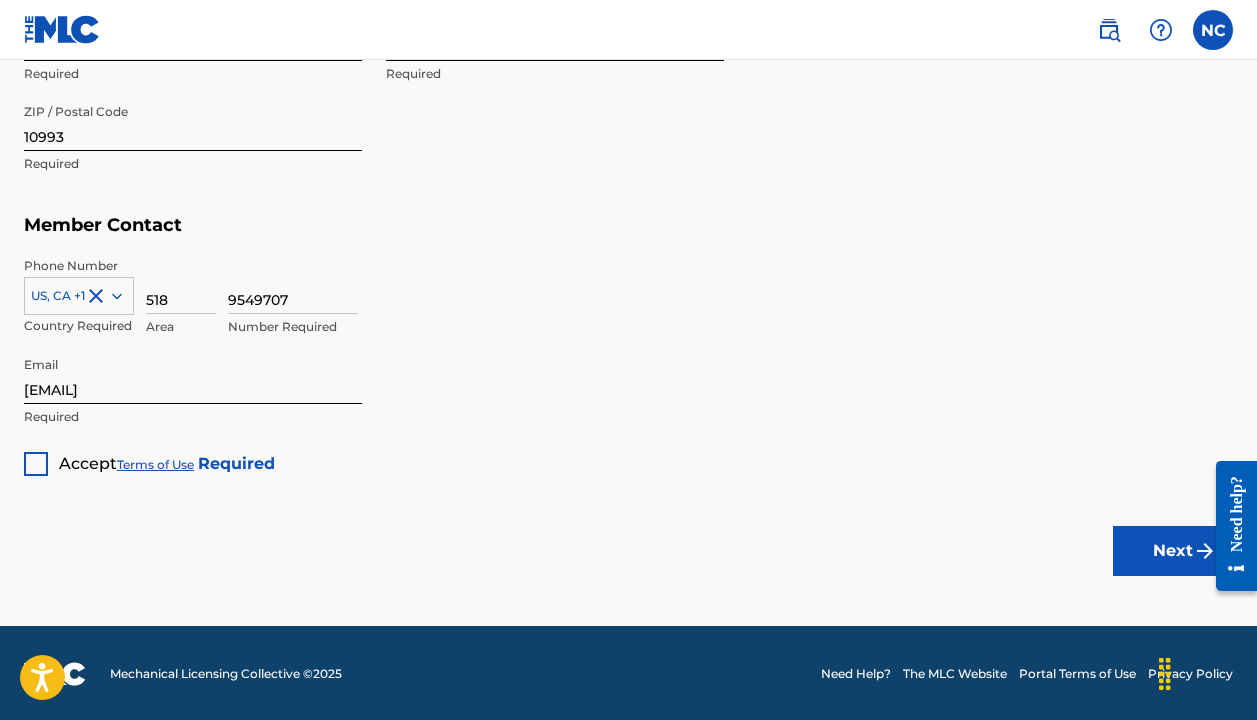 scroll, scrollTop: 1229, scrollLeft: 0, axis: vertical 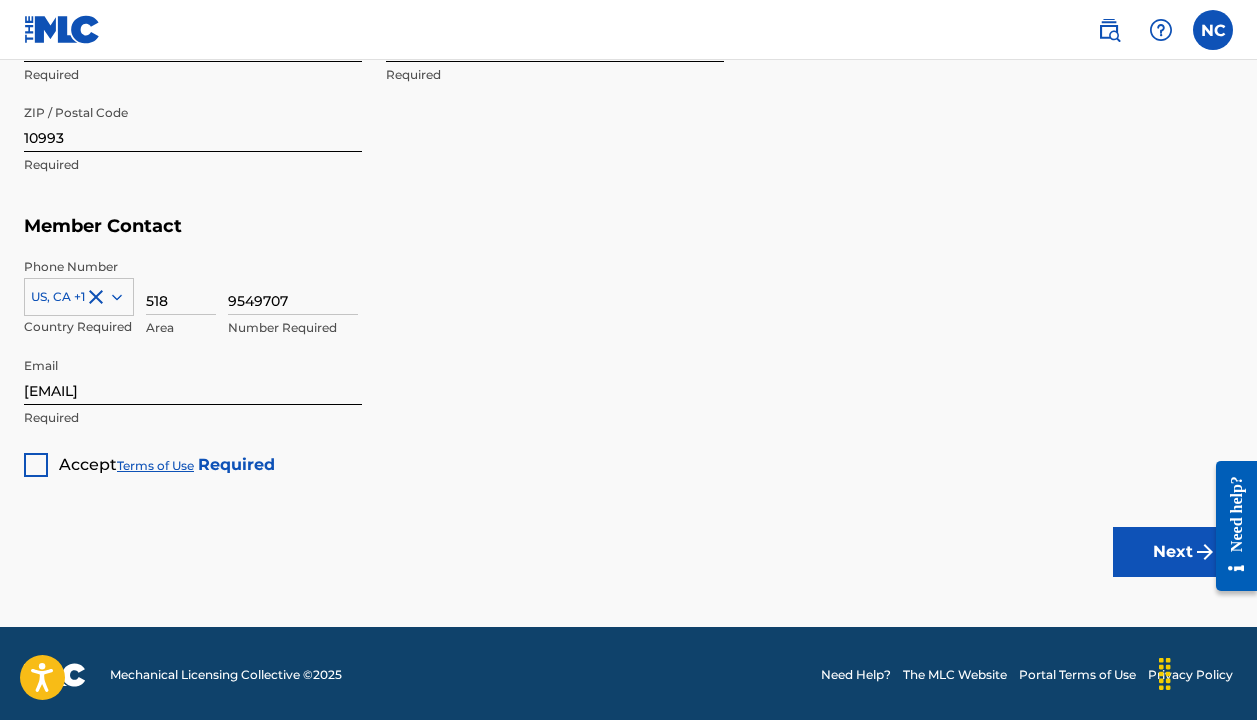 click at bounding box center (36, 465) 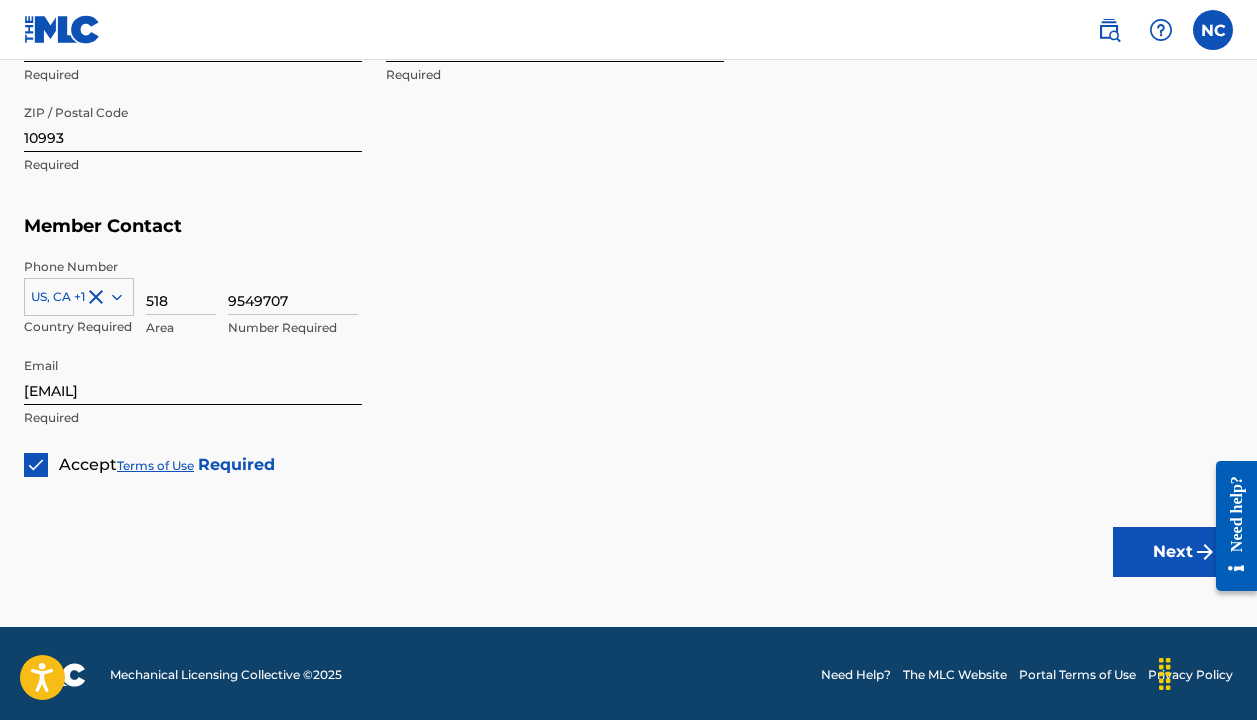 click on "Next" at bounding box center (1173, 552) 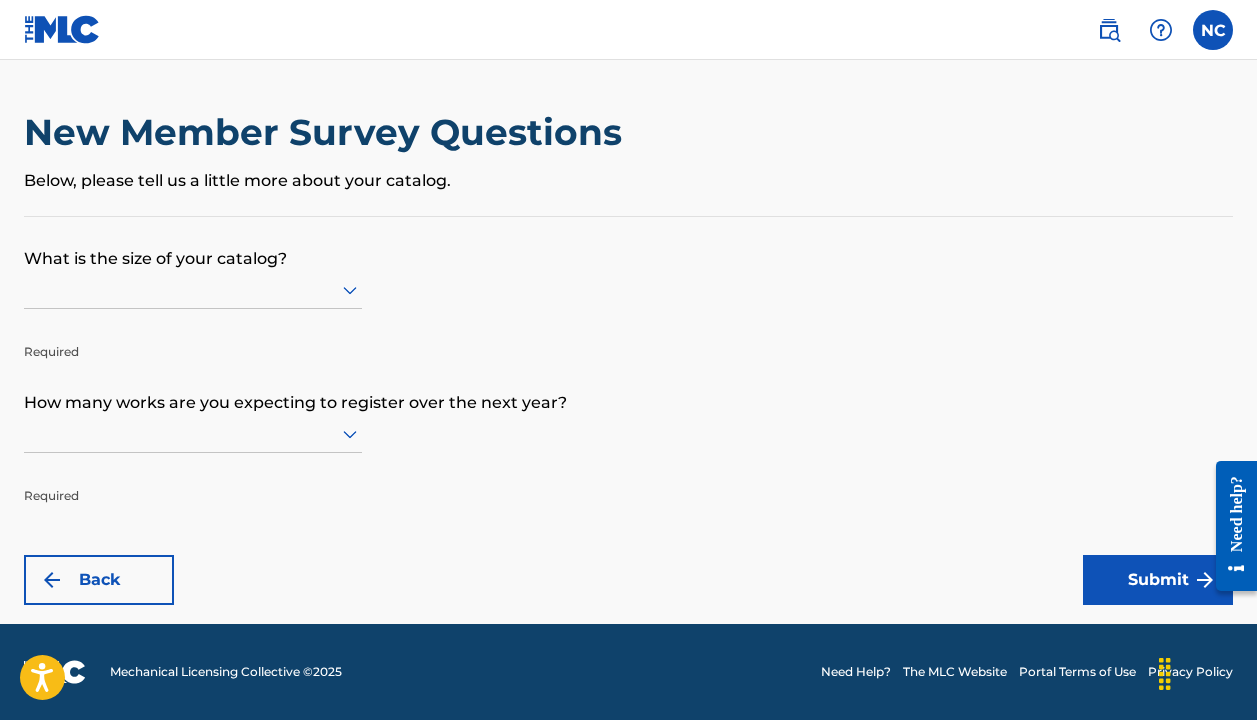 scroll, scrollTop: 0, scrollLeft: 0, axis: both 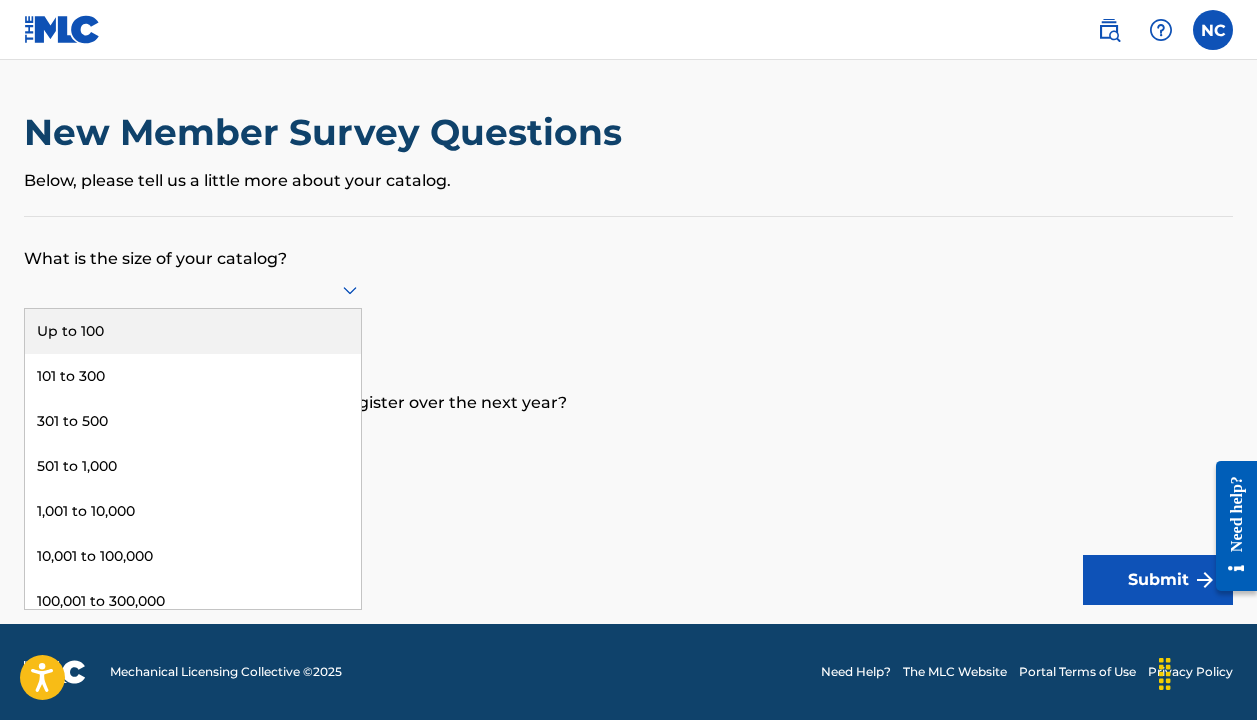 click on "Up to 100" at bounding box center (193, 331) 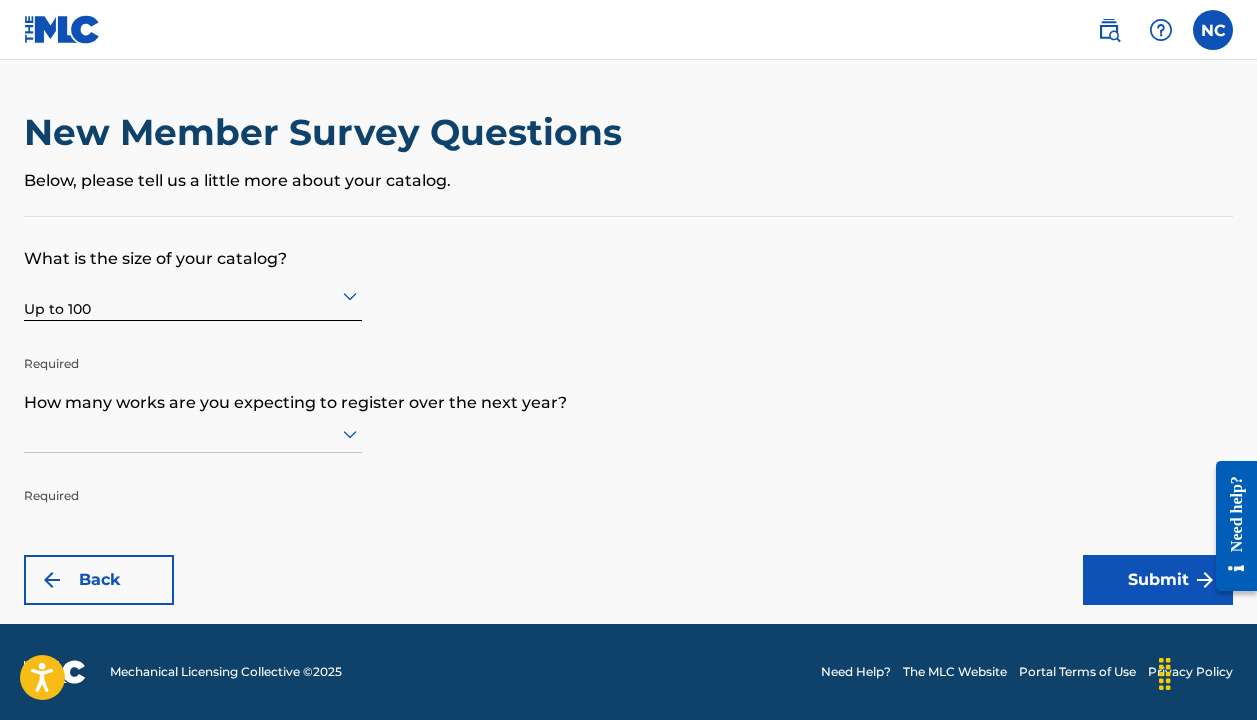 click at bounding box center (193, 433) 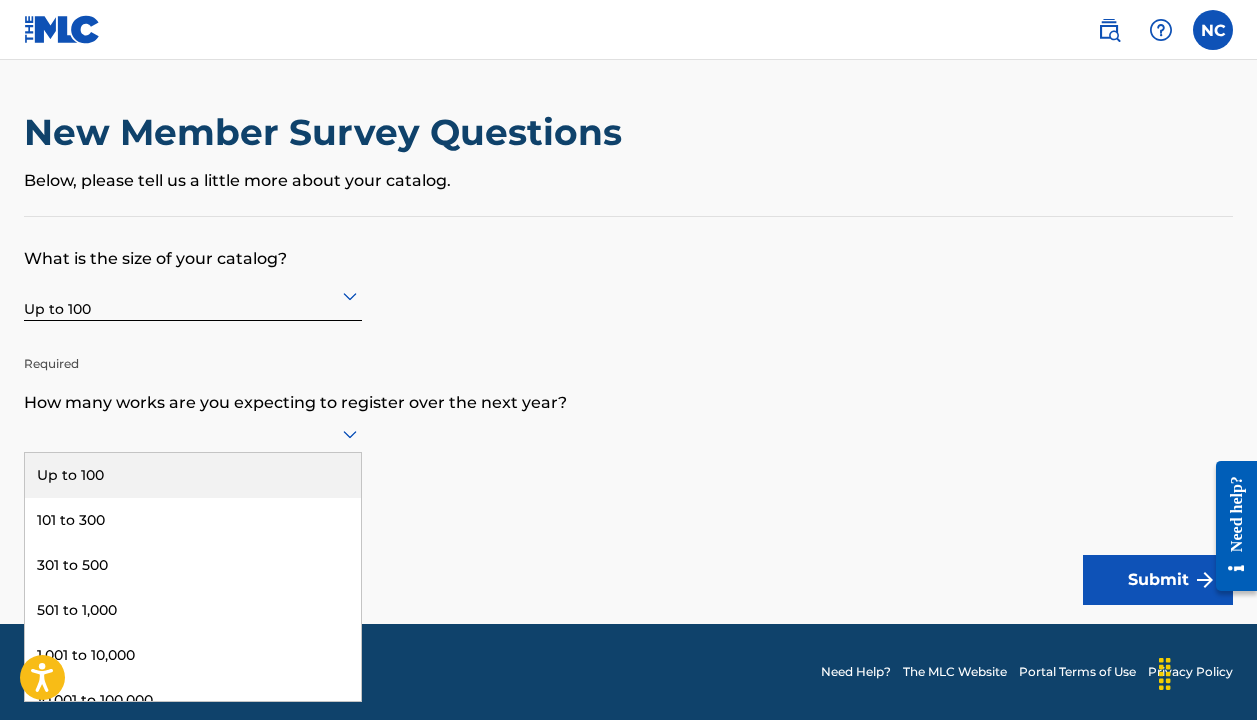 scroll, scrollTop: 1, scrollLeft: 0, axis: vertical 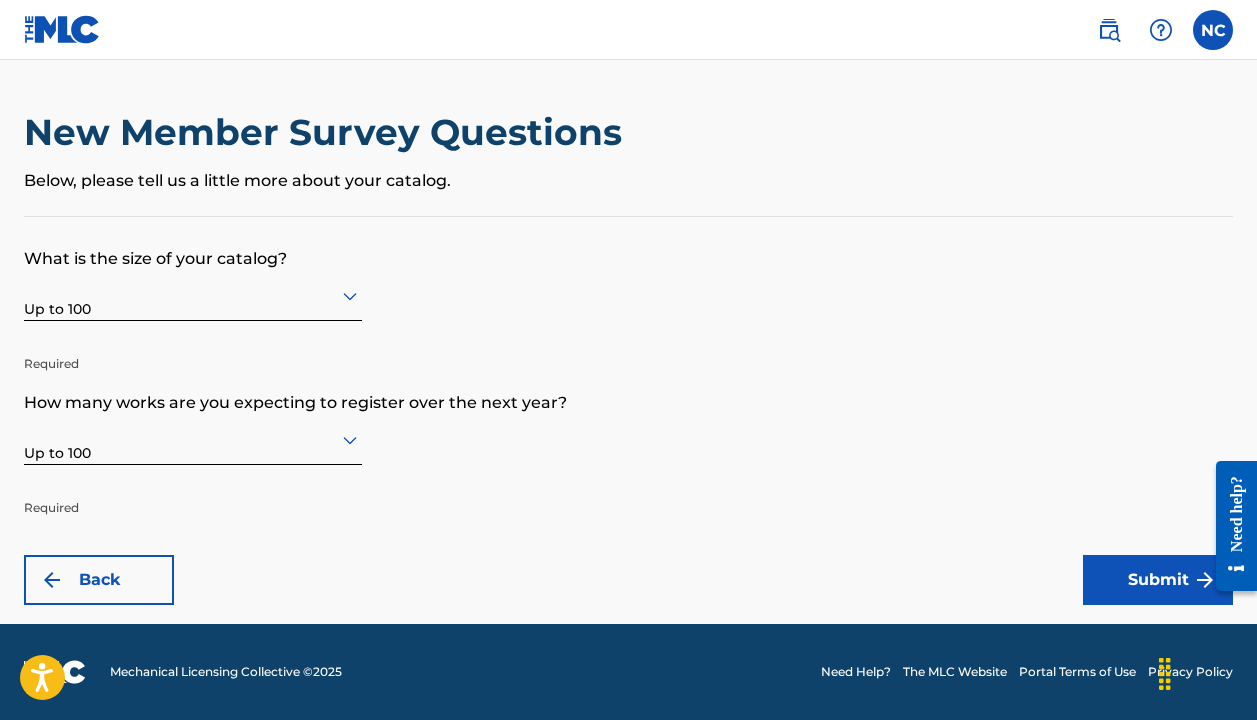 click on "Submit" at bounding box center [1158, 580] 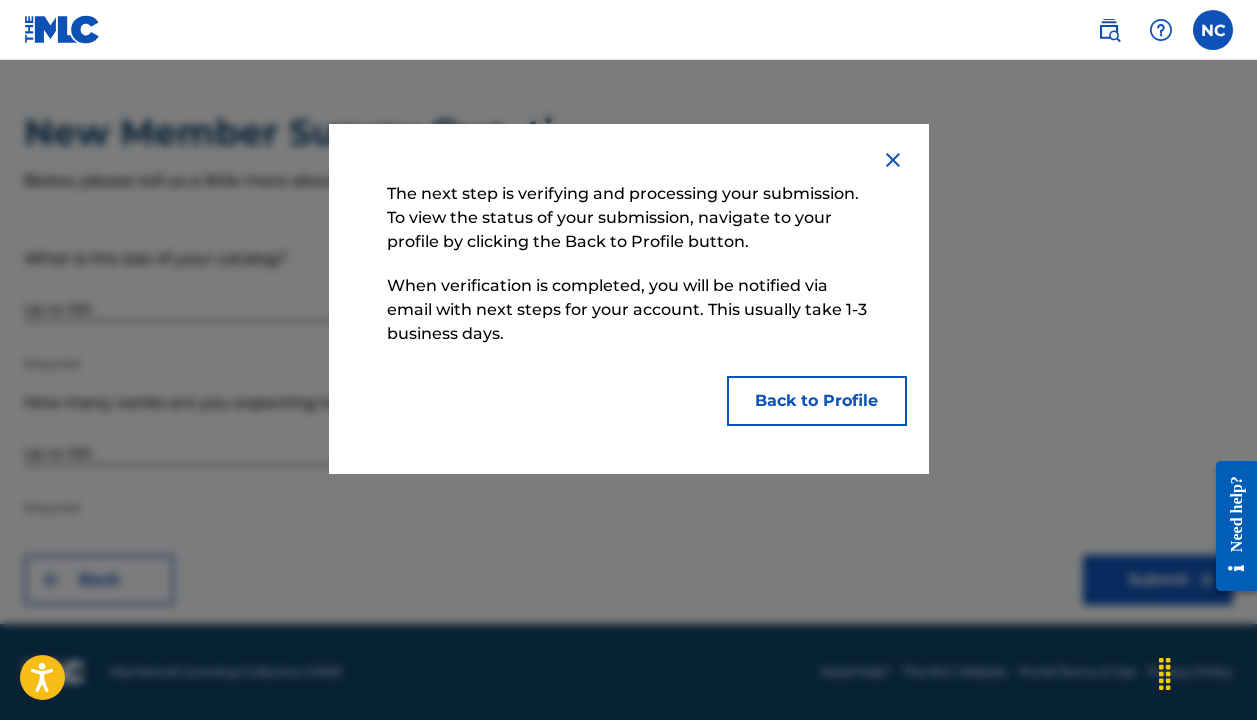 click on "Back to Profile" at bounding box center (817, 401) 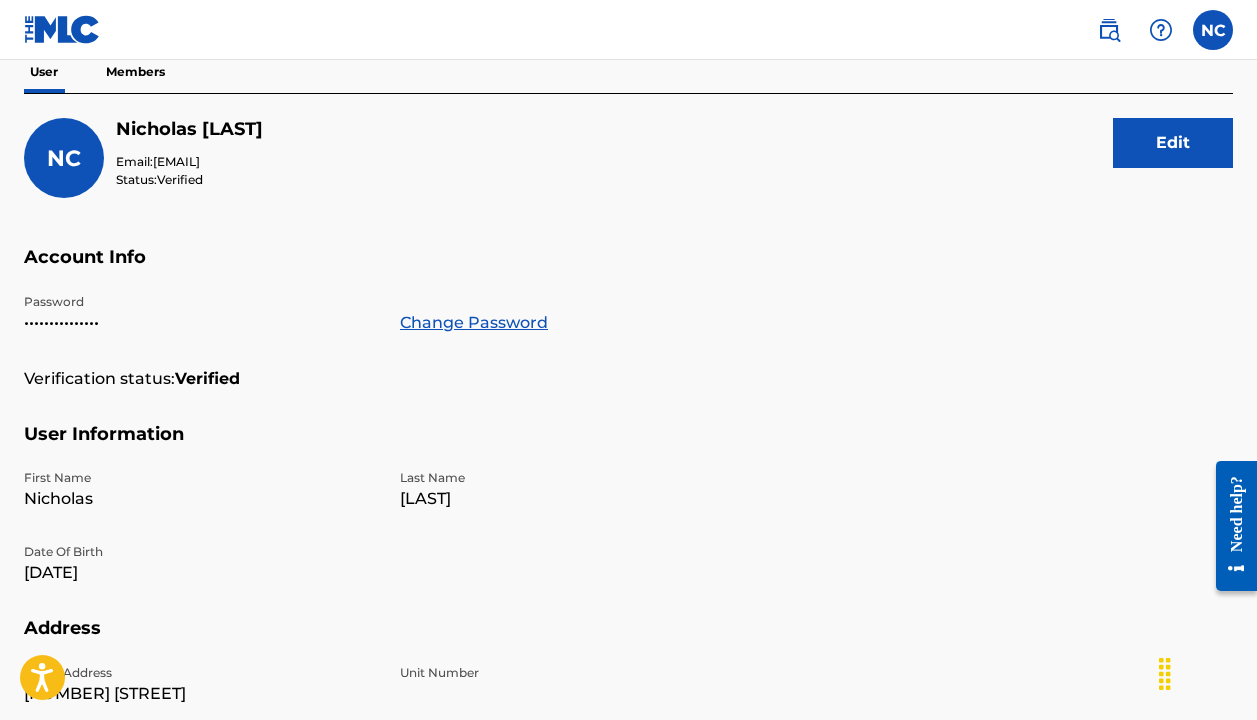 scroll, scrollTop: 41, scrollLeft: 0, axis: vertical 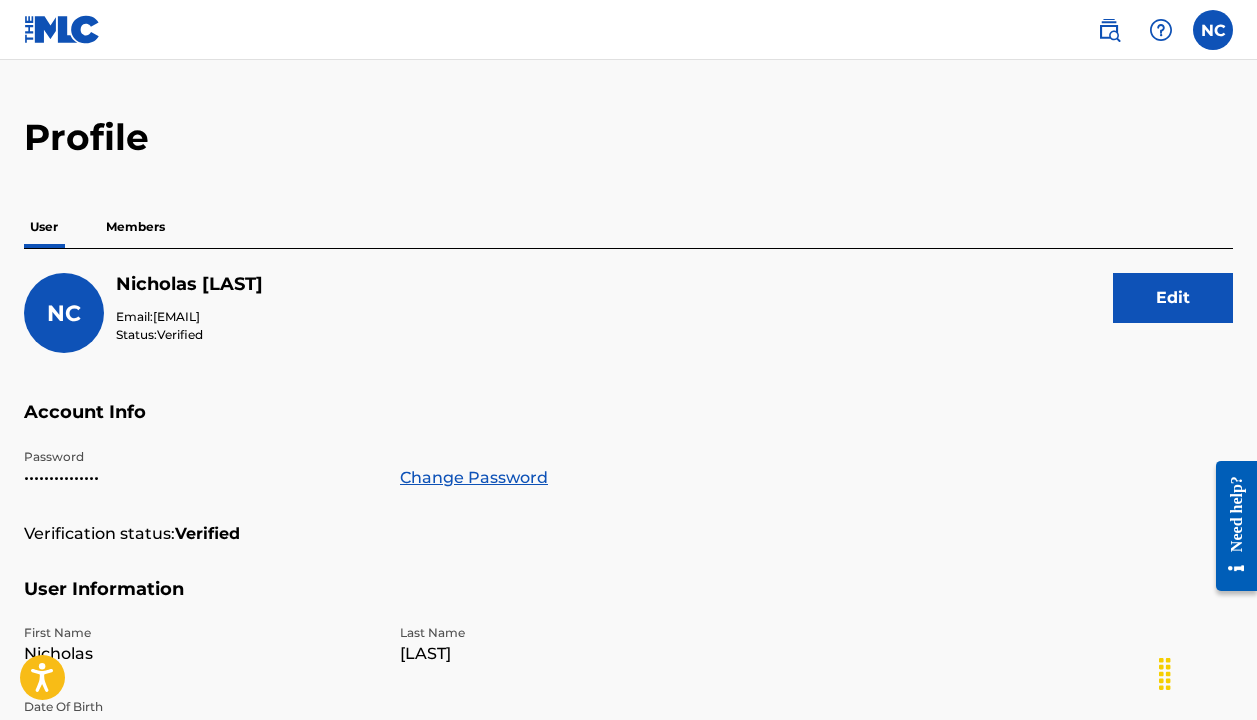click on "Members" at bounding box center [135, 227] 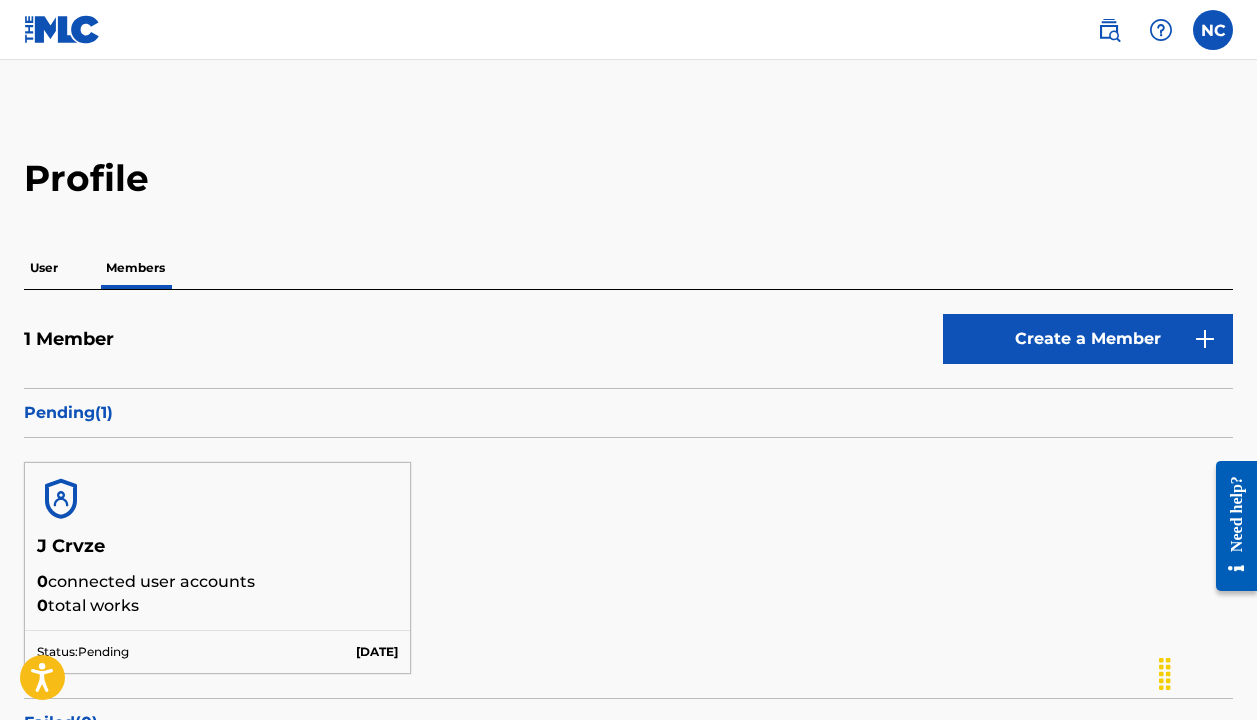 scroll, scrollTop: 0, scrollLeft: 0, axis: both 